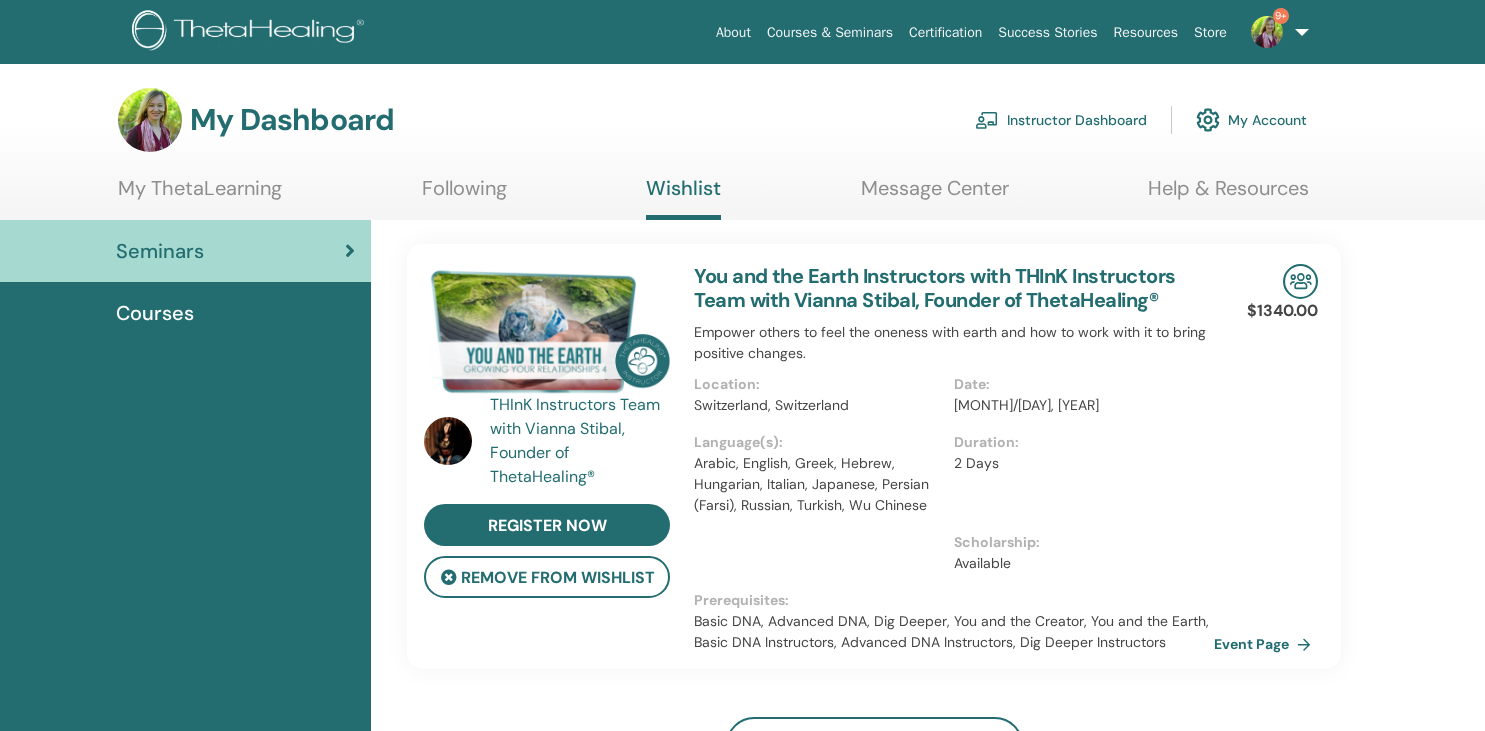 scroll, scrollTop: 0, scrollLeft: 0, axis: both 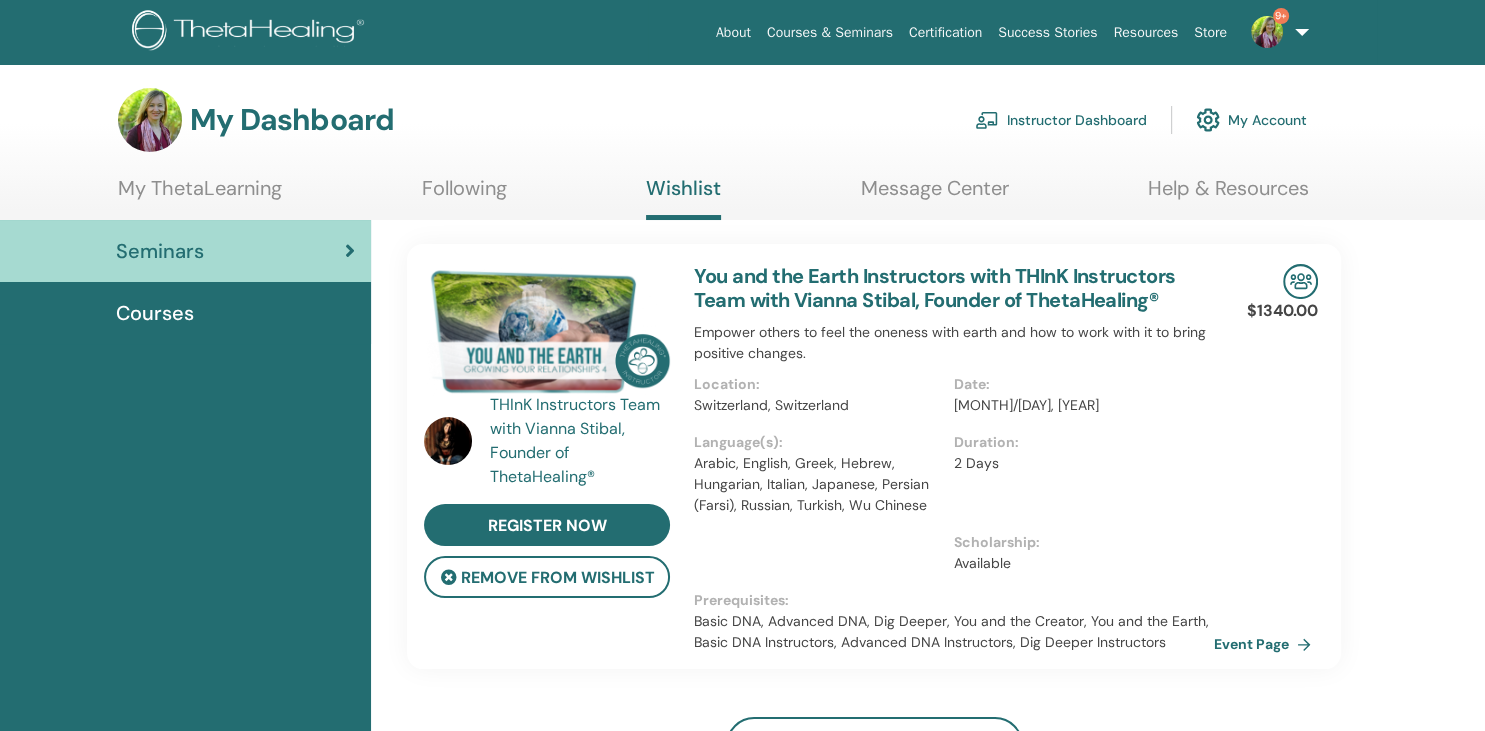 click on "Instructor Dashboard" at bounding box center [1061, 120] 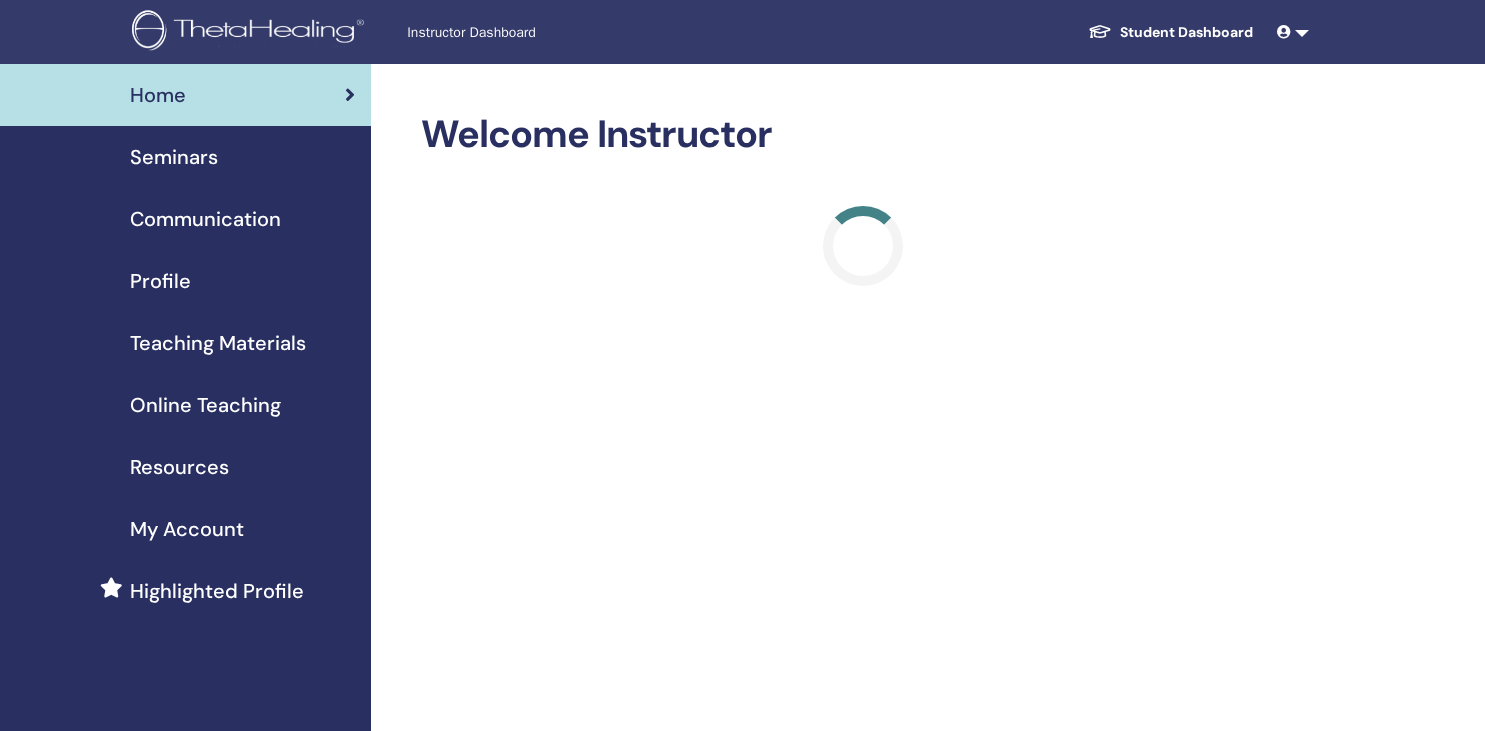 scroll, scrollTop: 0, scrollLeft: 0, axis: both 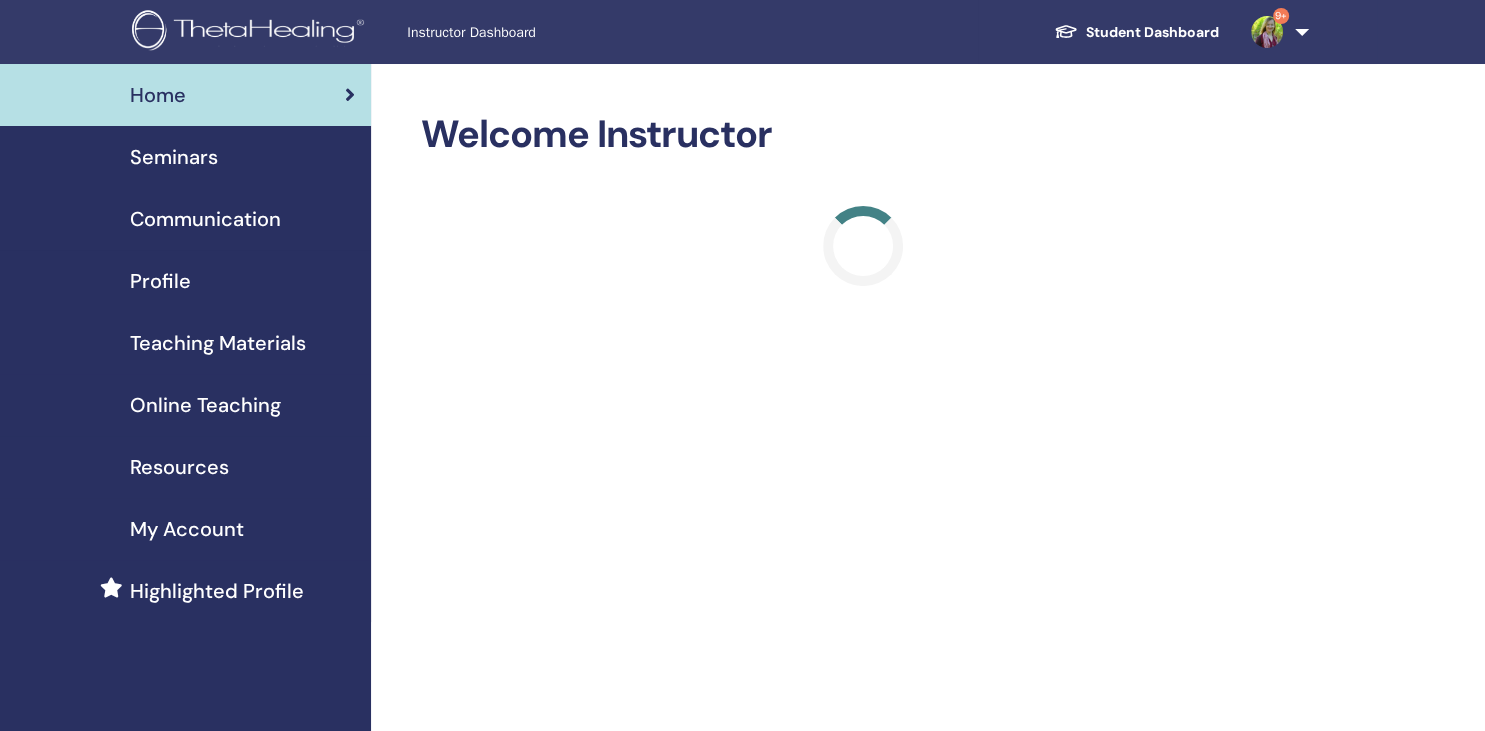 click on "Seminars" at bounding box center (174, 157) 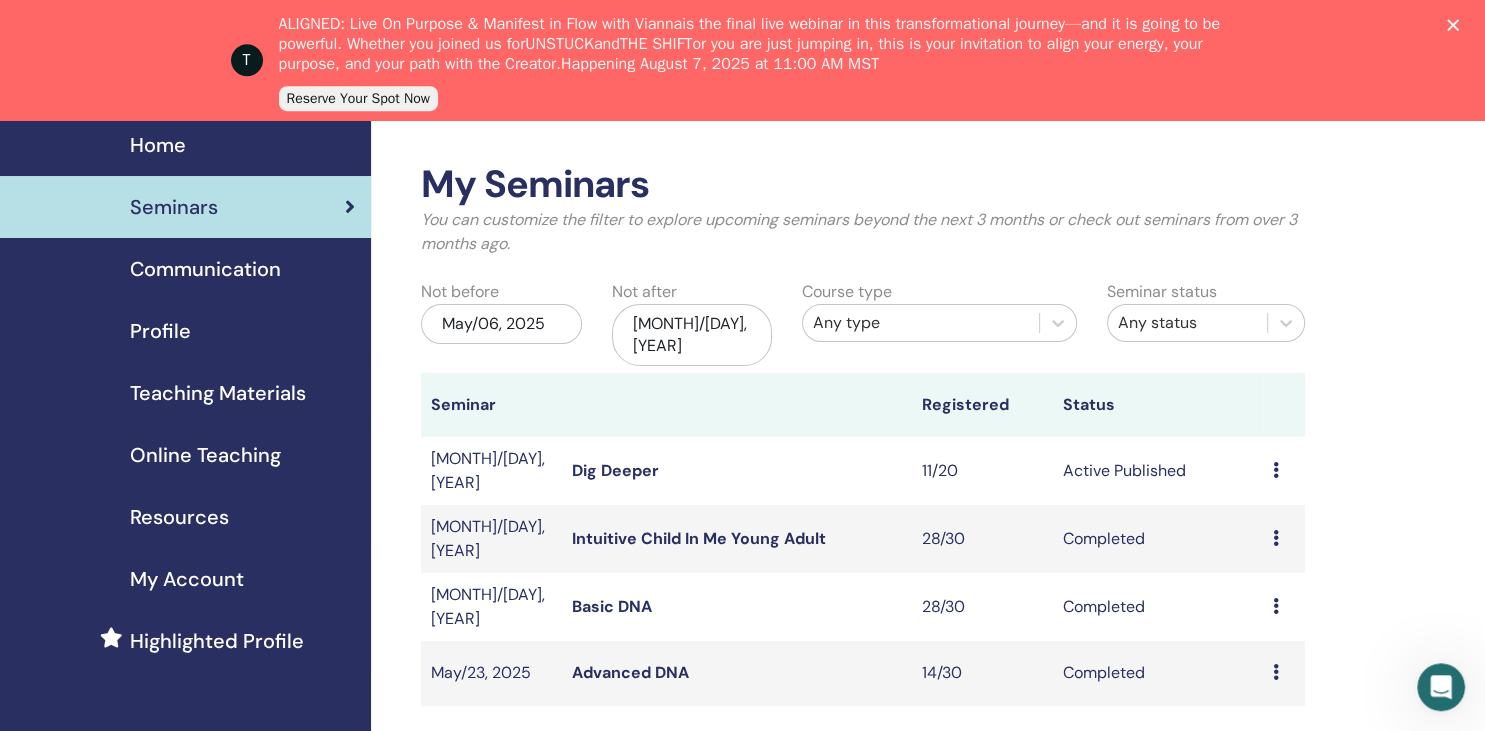 scroll, scrollTop: 105, scrollLeft: 0, axis: vertical 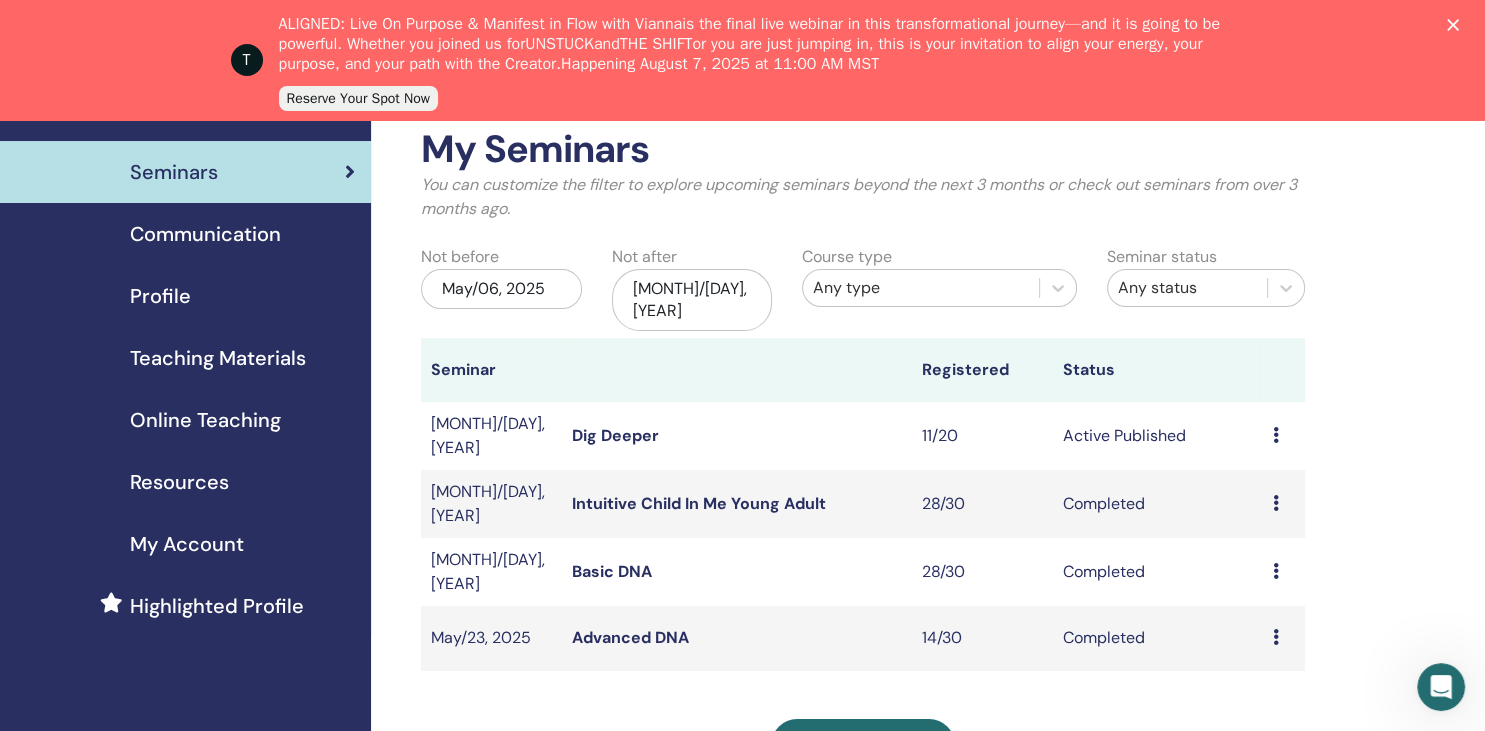 click on "Dig Deeper" at bounding box center [615, 435] 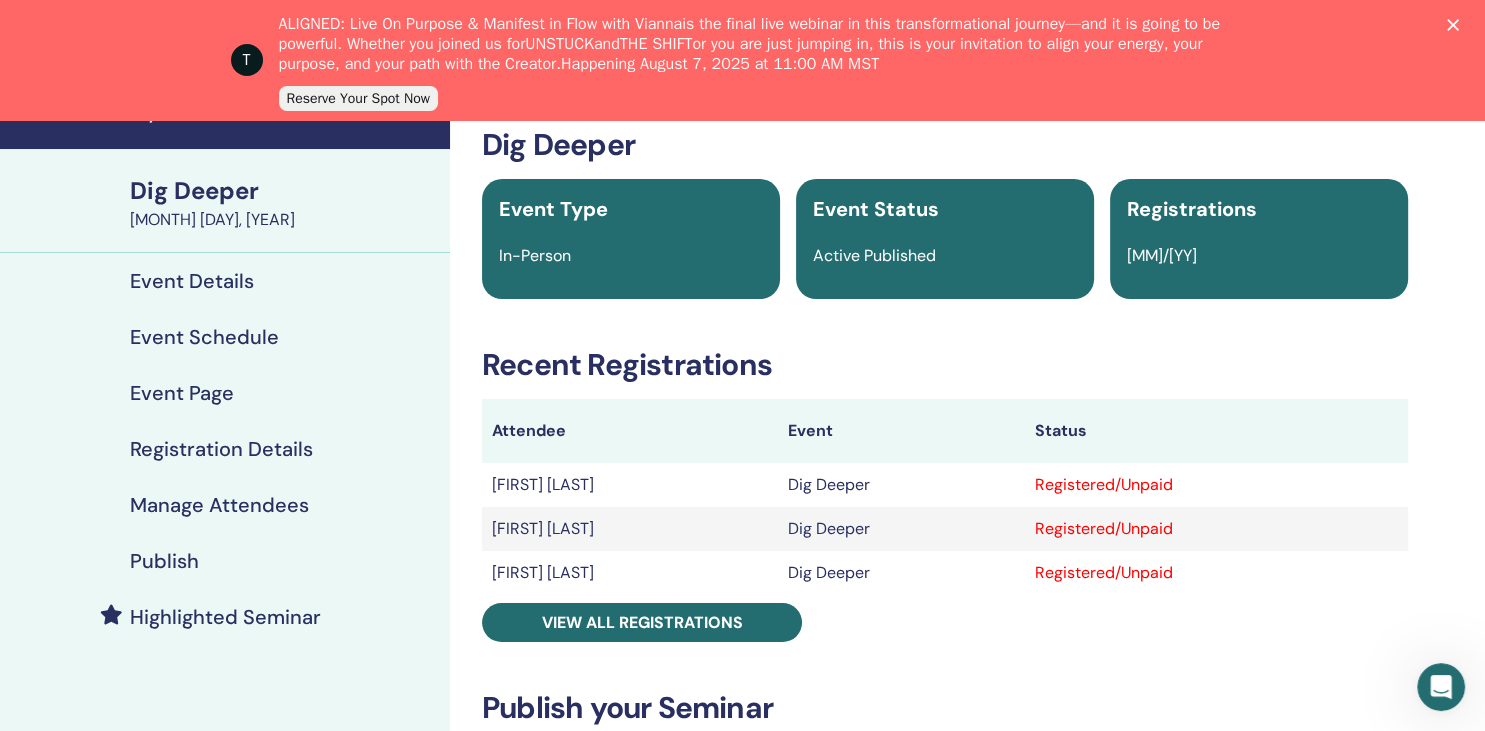 scroll, scrollTop: 211, scrollLeft: 0, axis: vertical 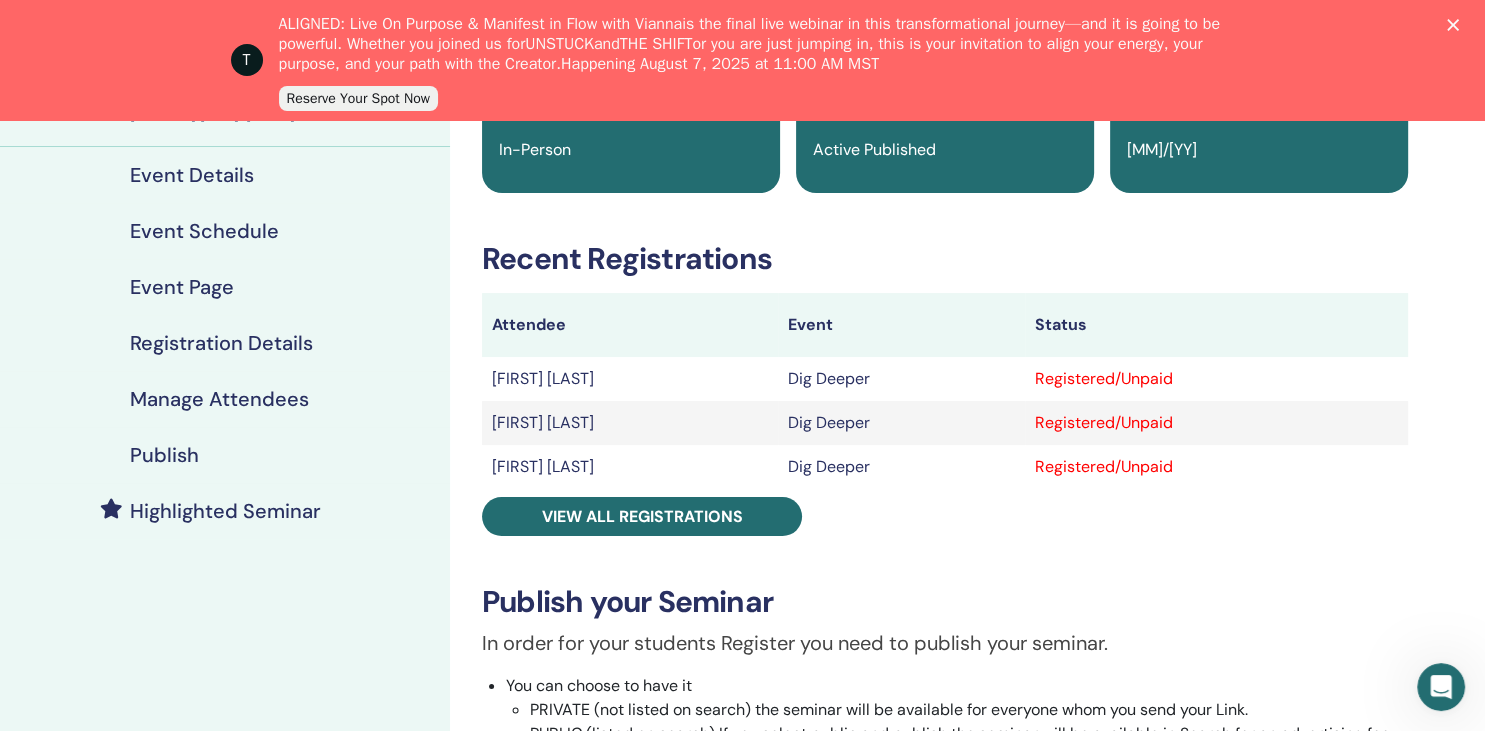 click on "Manage Attendees" at bounding box center [219, 399] 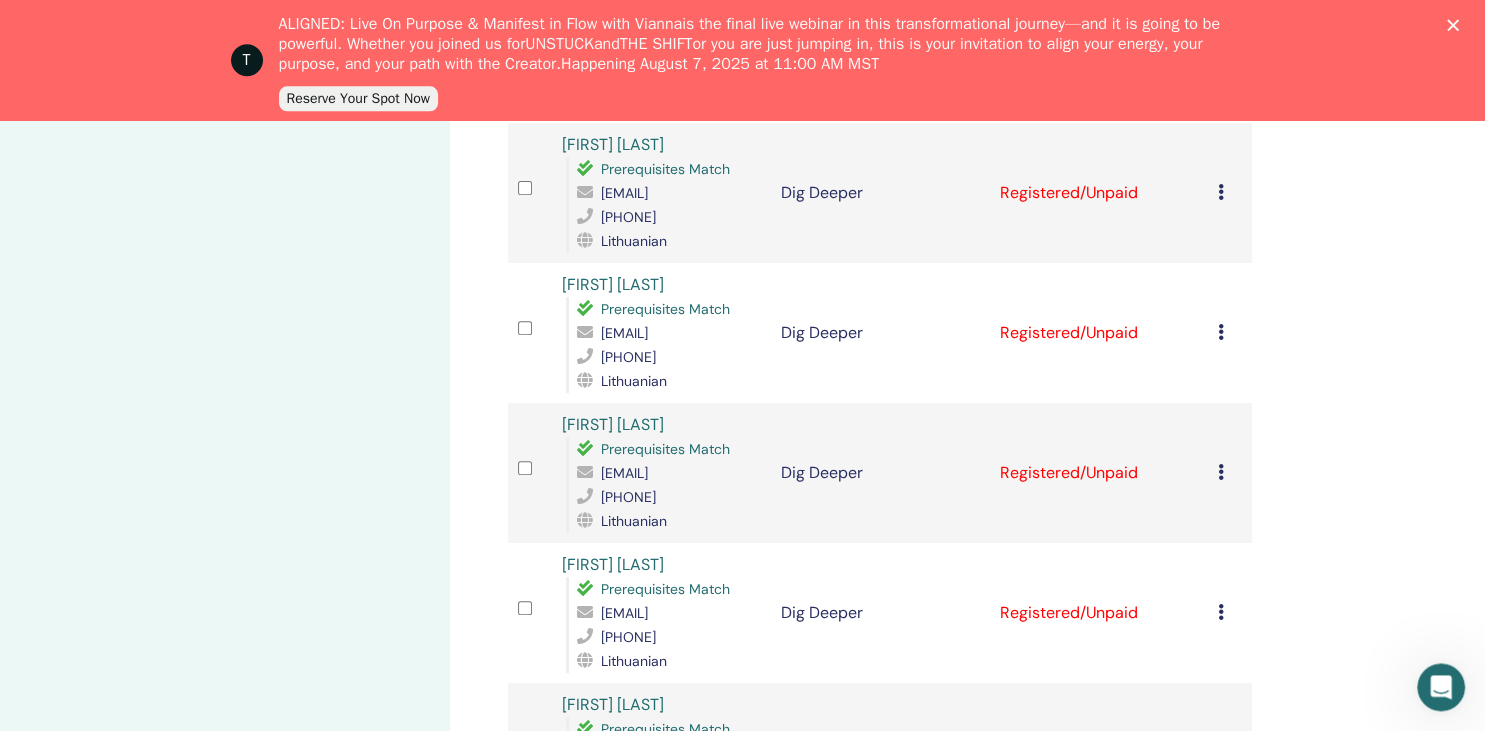 scroll, scrollTop: 739, scrollLeft: 0, axis: vertical 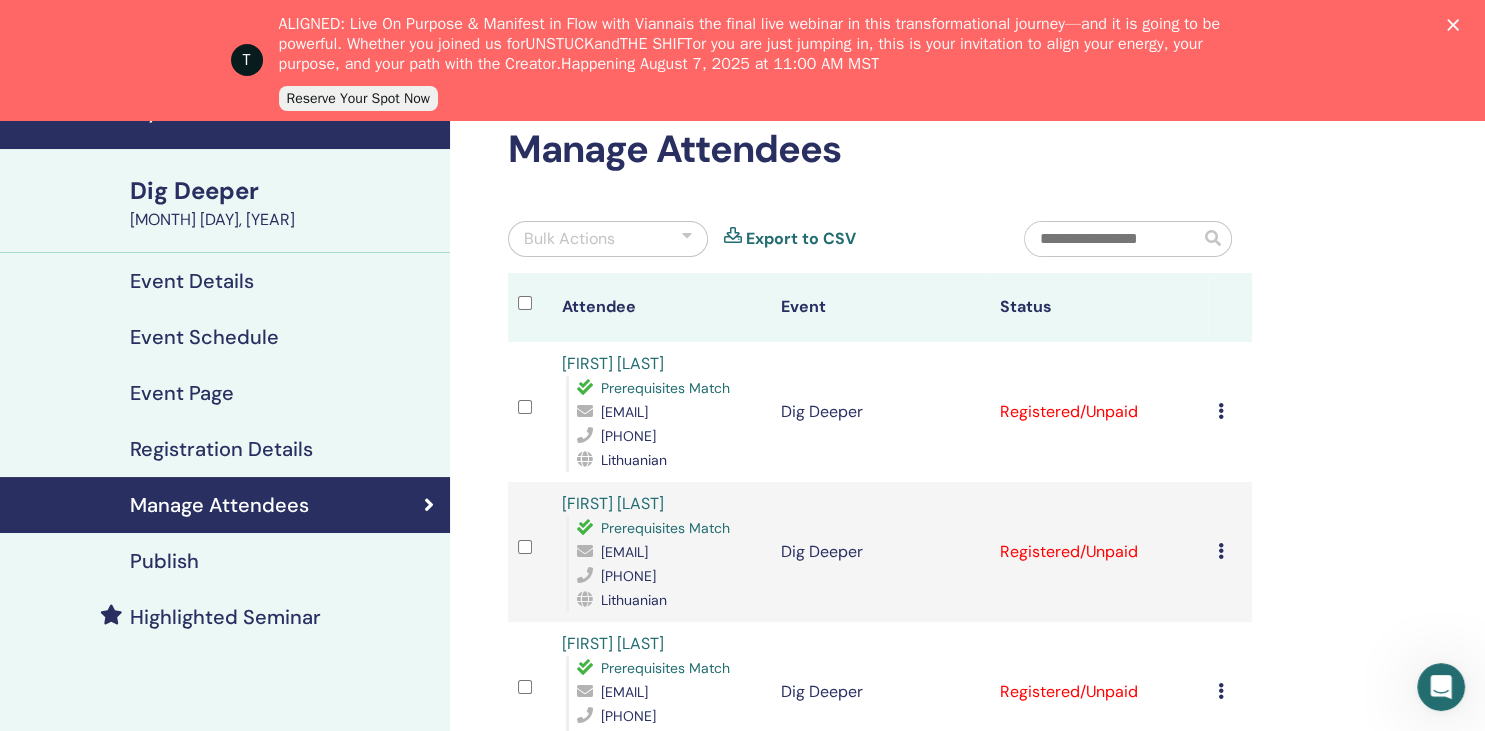 click at bounding box center (1221, 411) 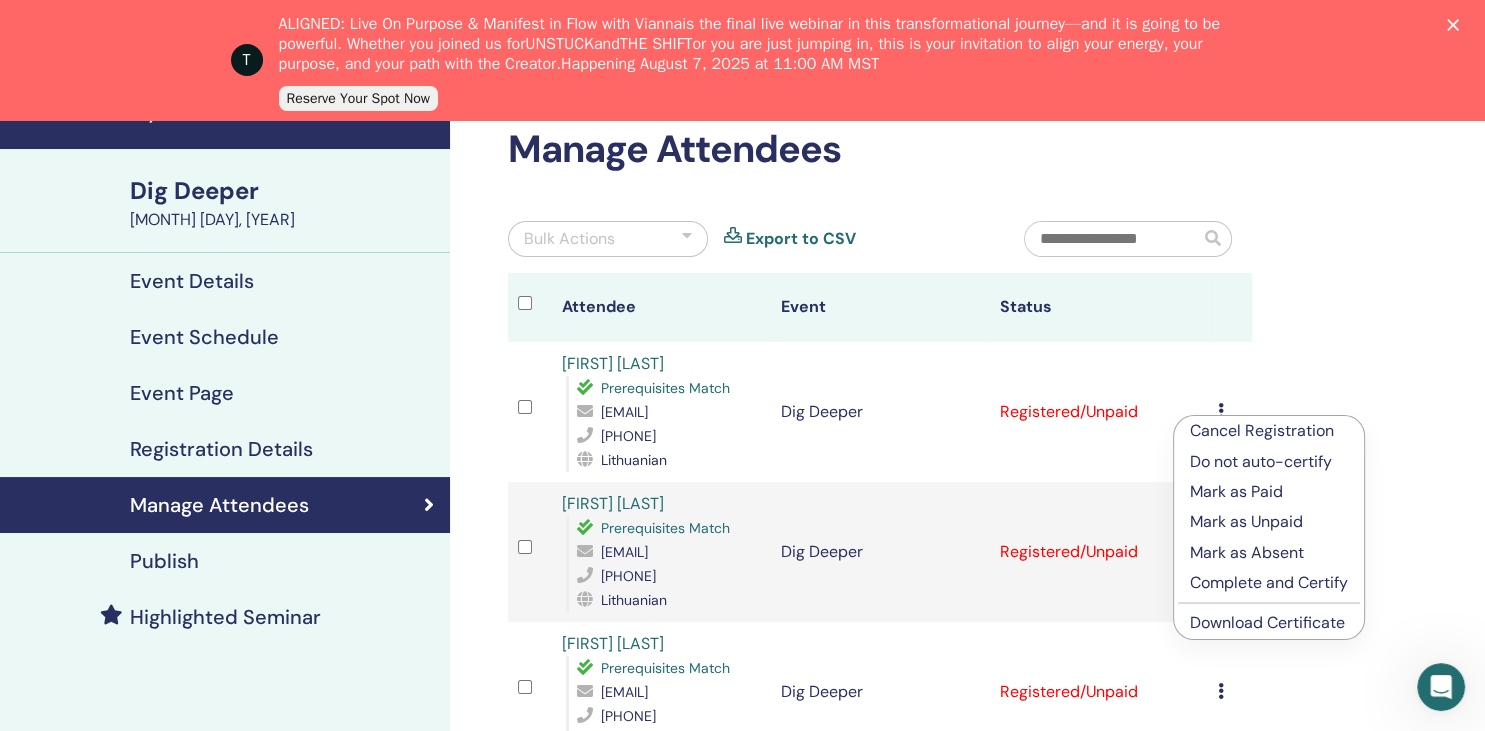 click on "Download Certificate" at bounding box center (1267, 622) 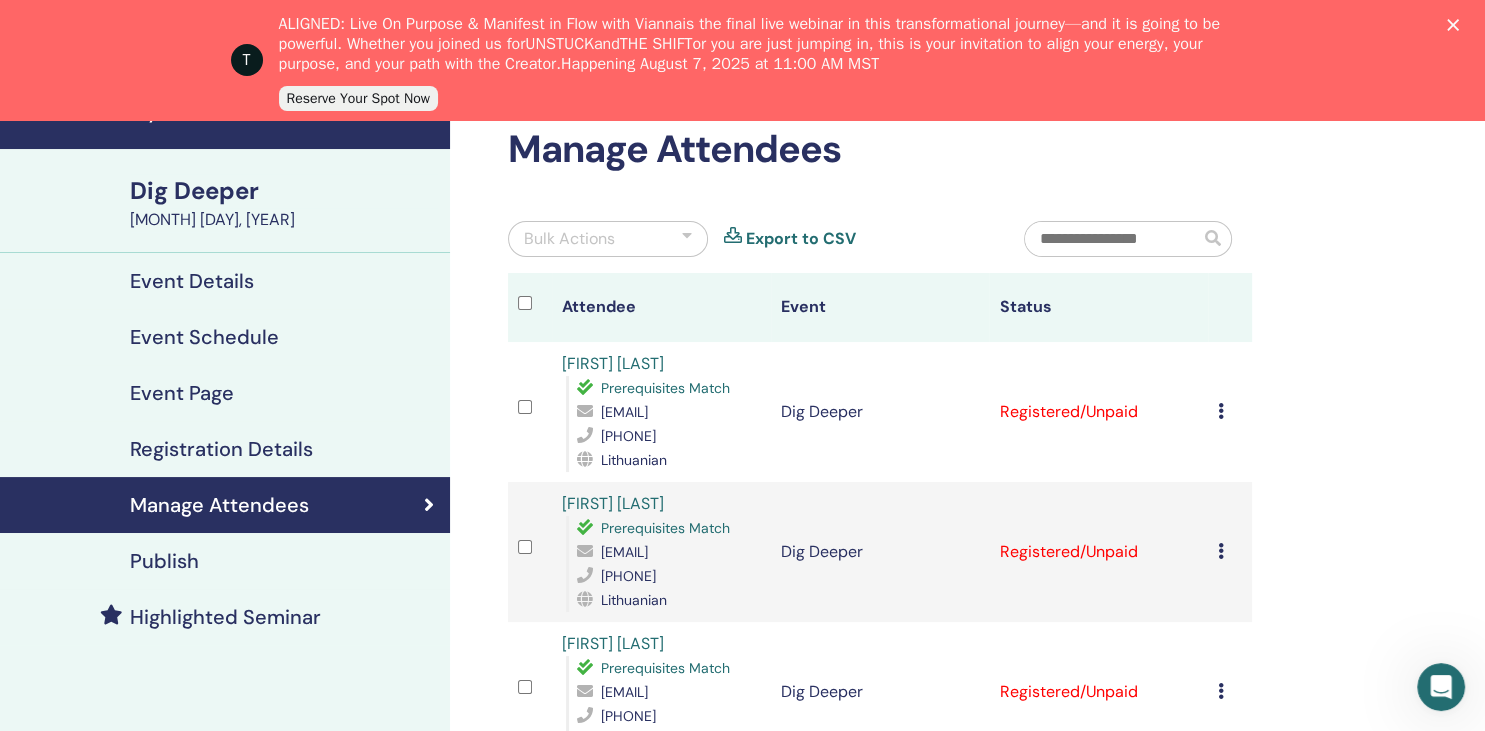 scroll, scrollTop: 211, scrollLeft: 0, axis: vertical 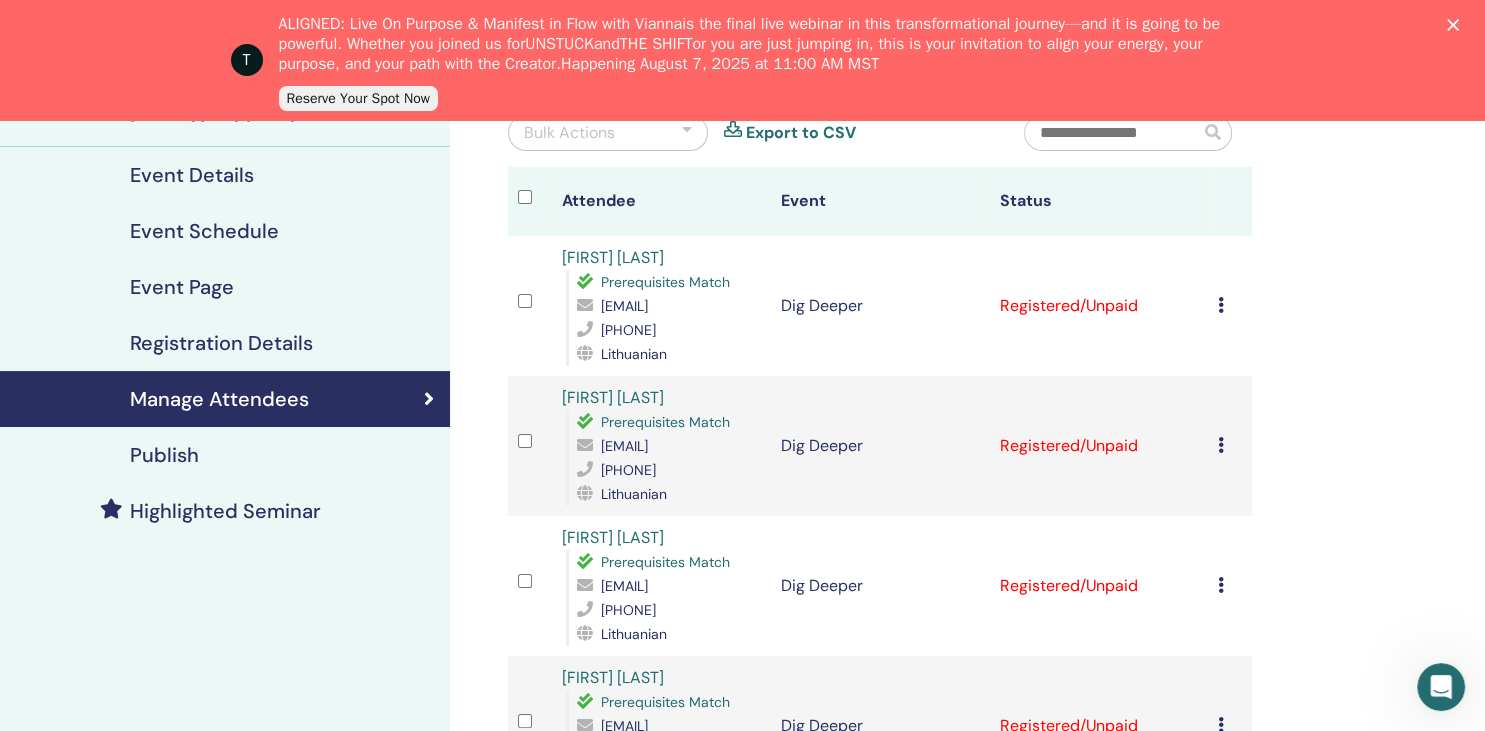 click at bounding box center (1221, 445) 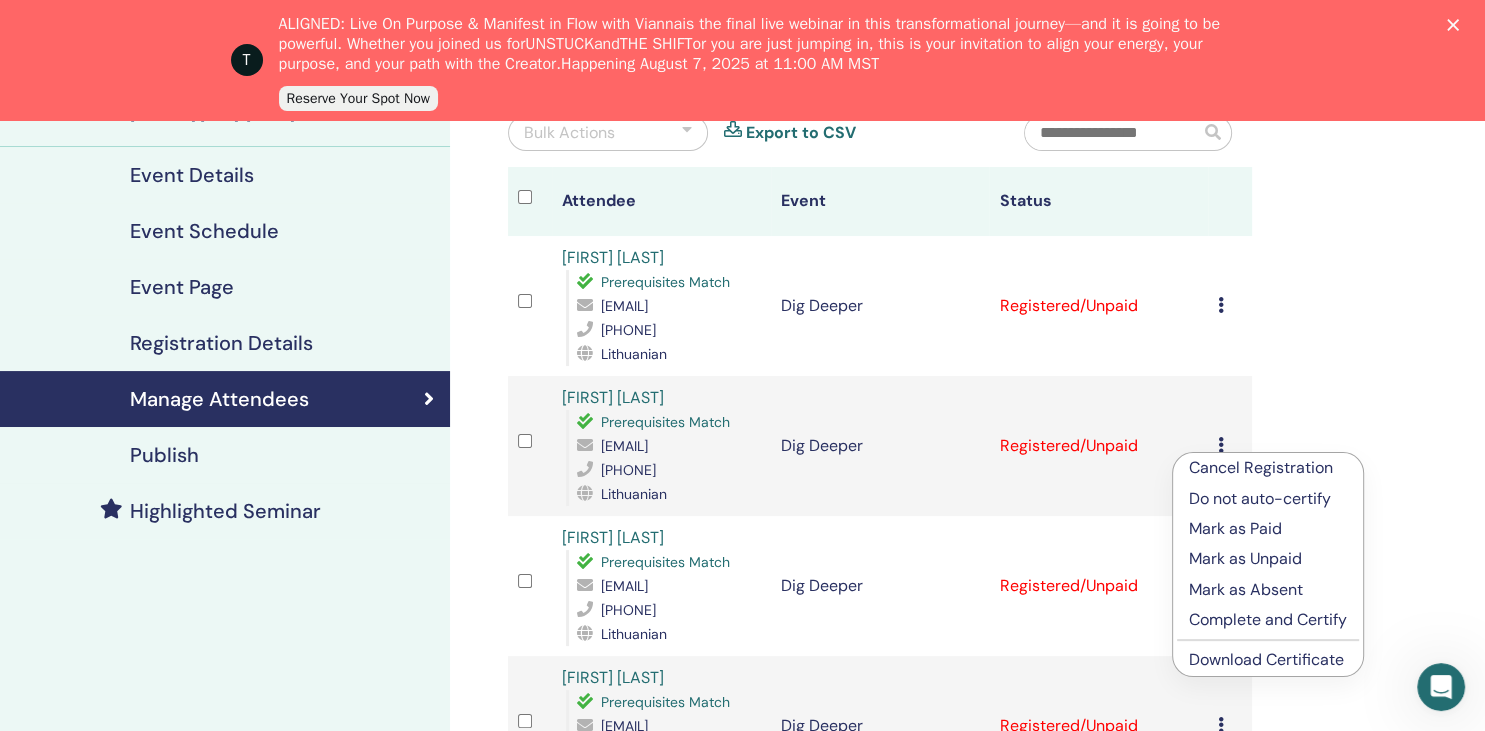 click on "Complete and Certify" at bounding box center [1268, 620] 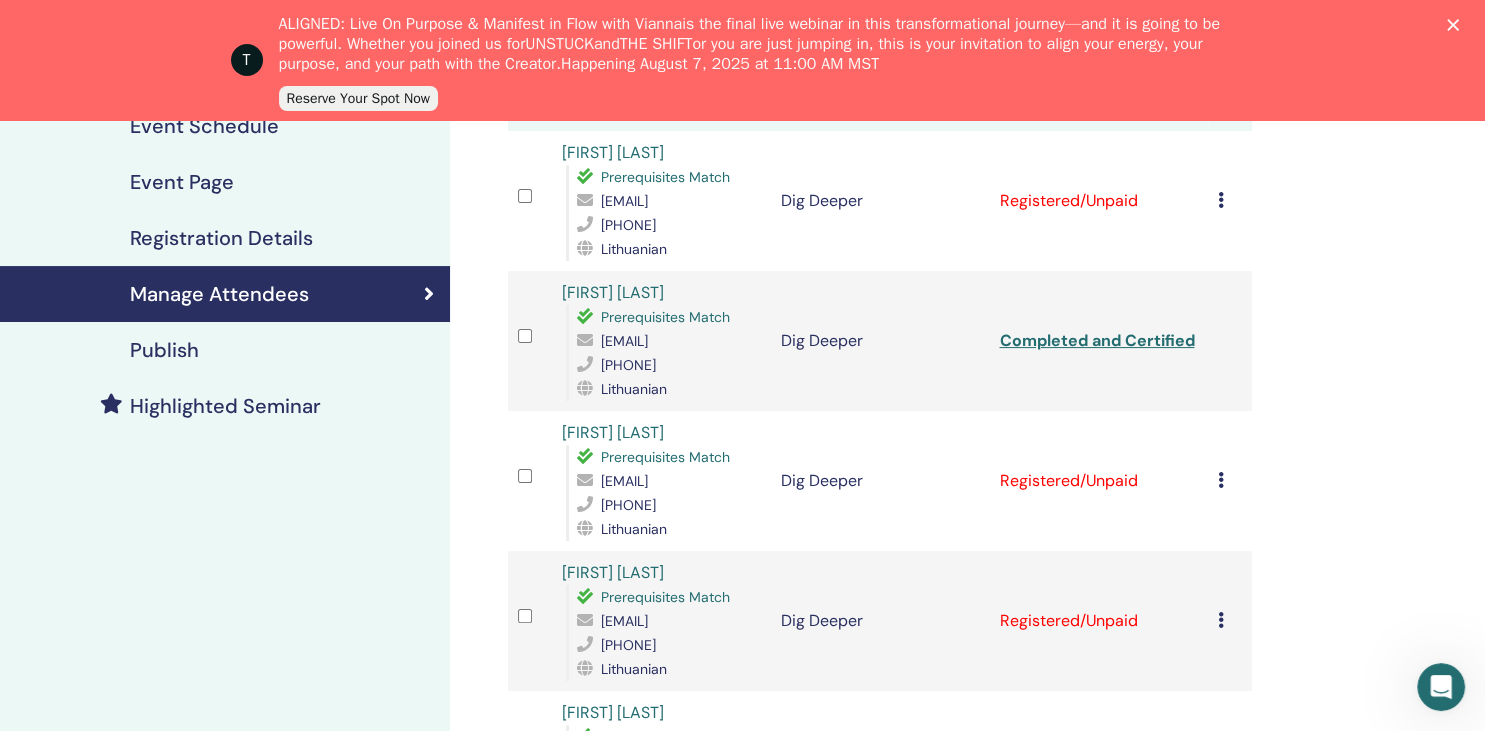 scroll, scrollTop: 0, scrollLeft: 0, axis: both 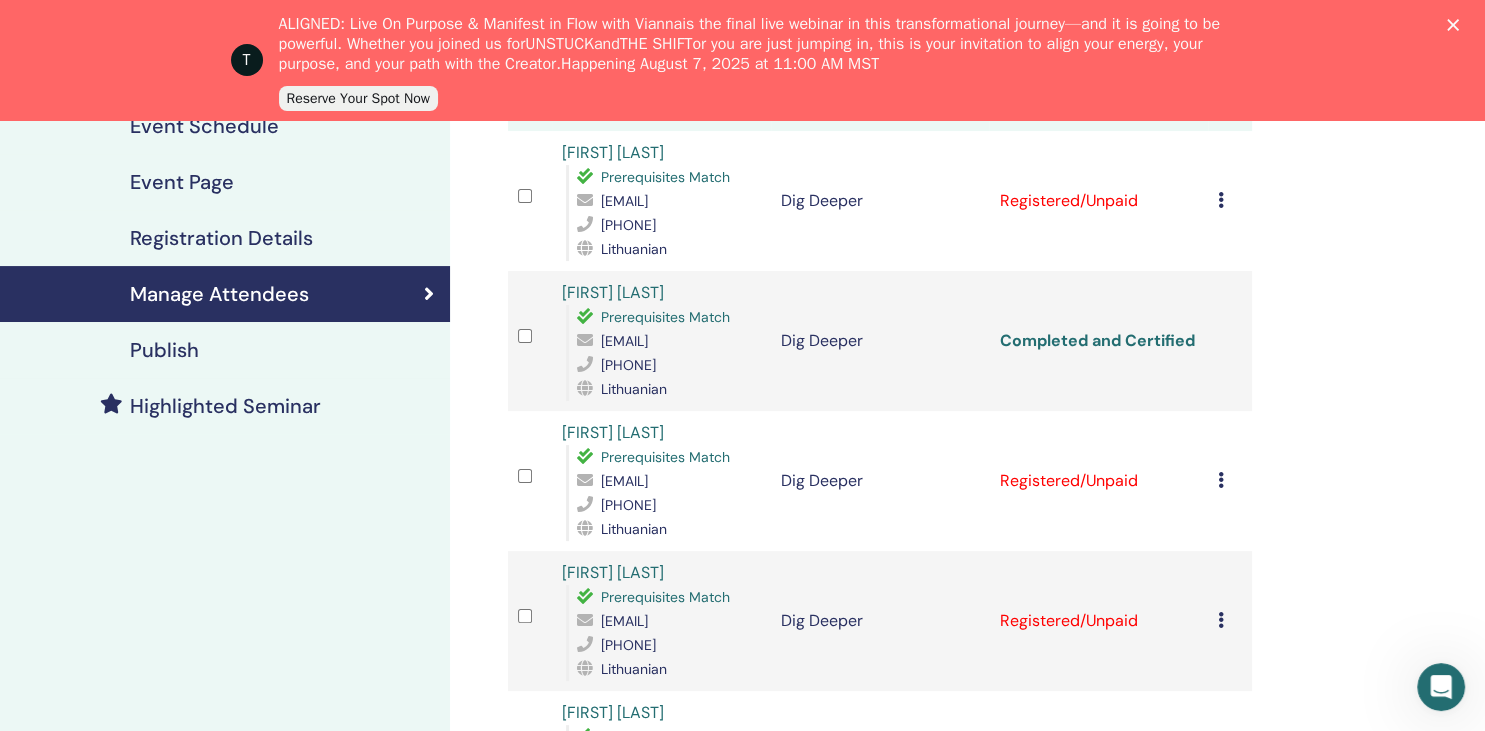 click on "Completed and Certified" at bounding box center [1096, 340] 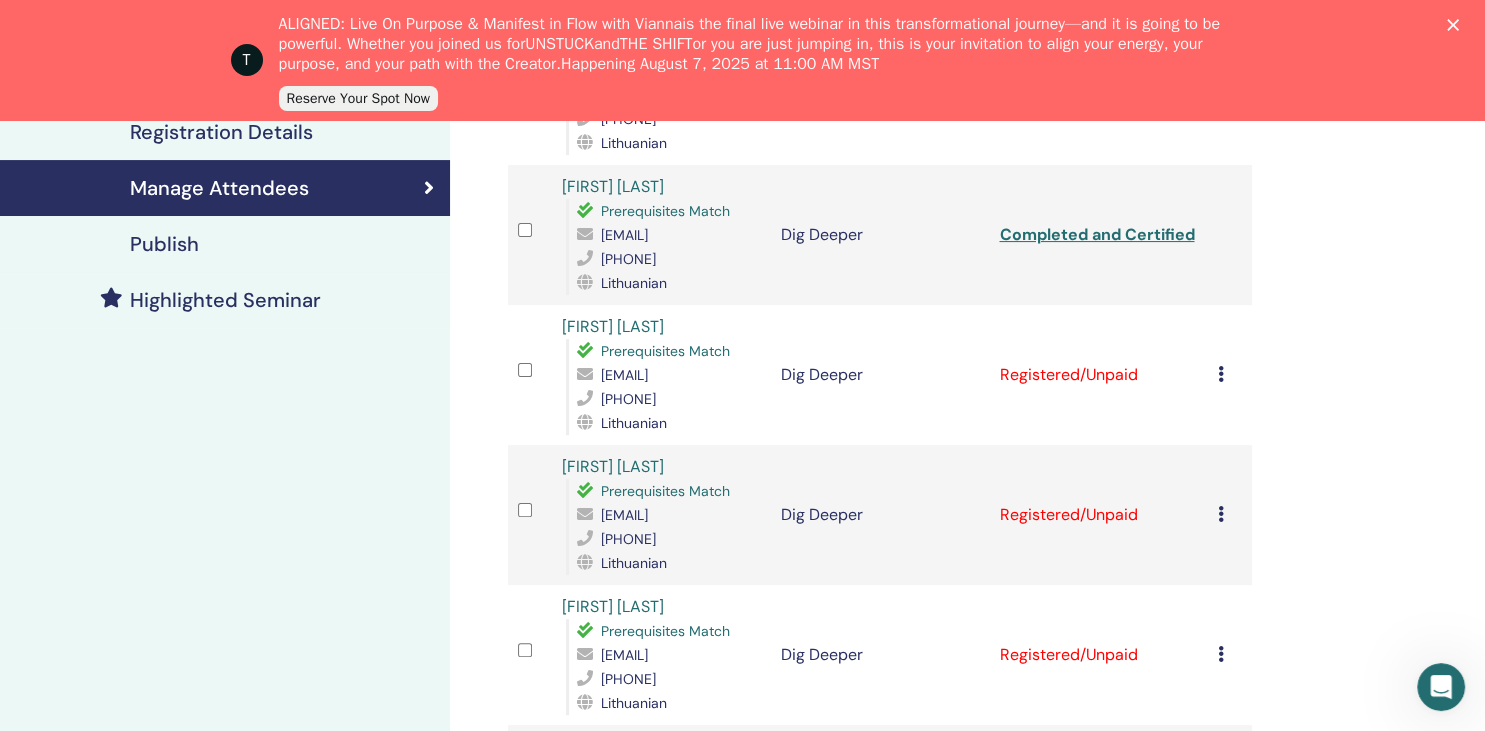click at bounding box center (1221, 374) 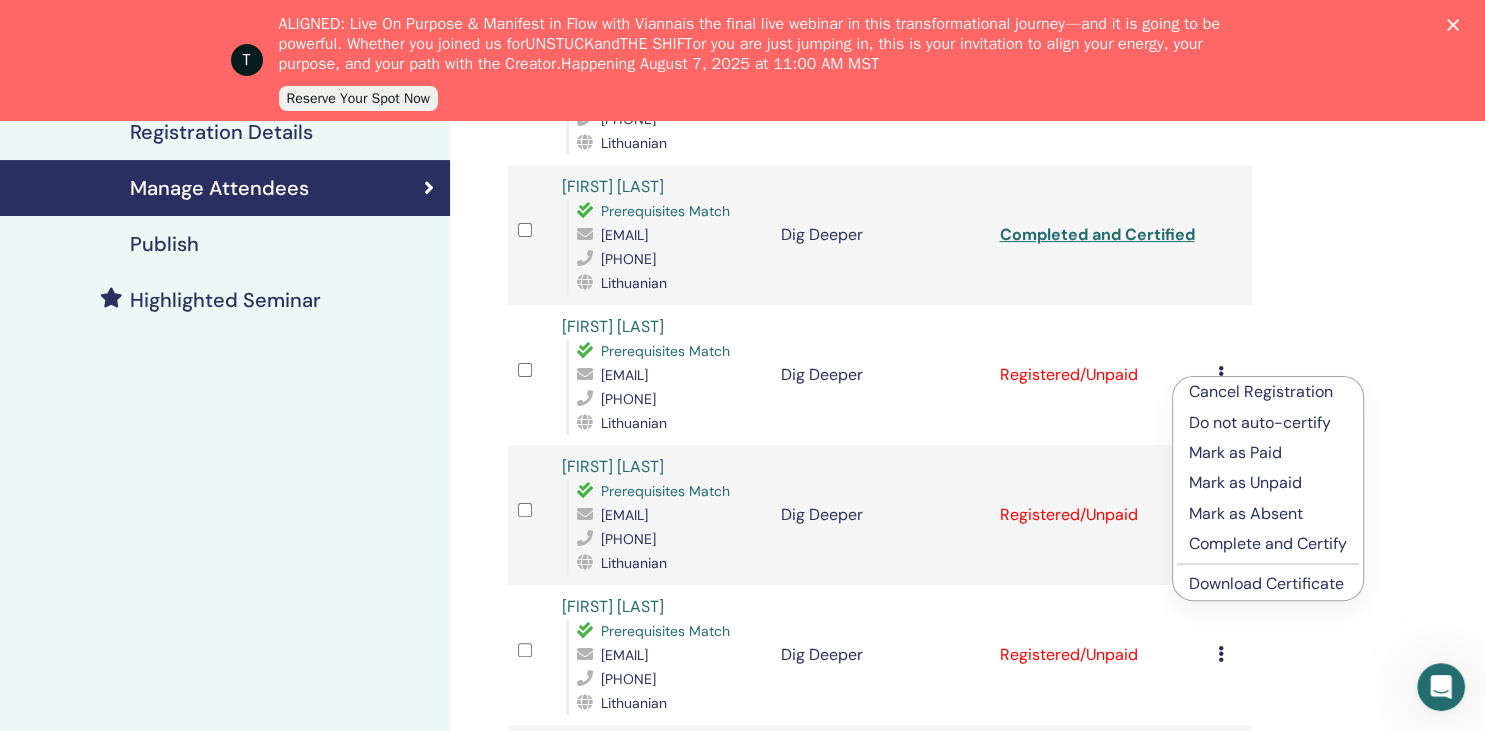 click on "Download Certificate" at bounding box center [1266, 583] 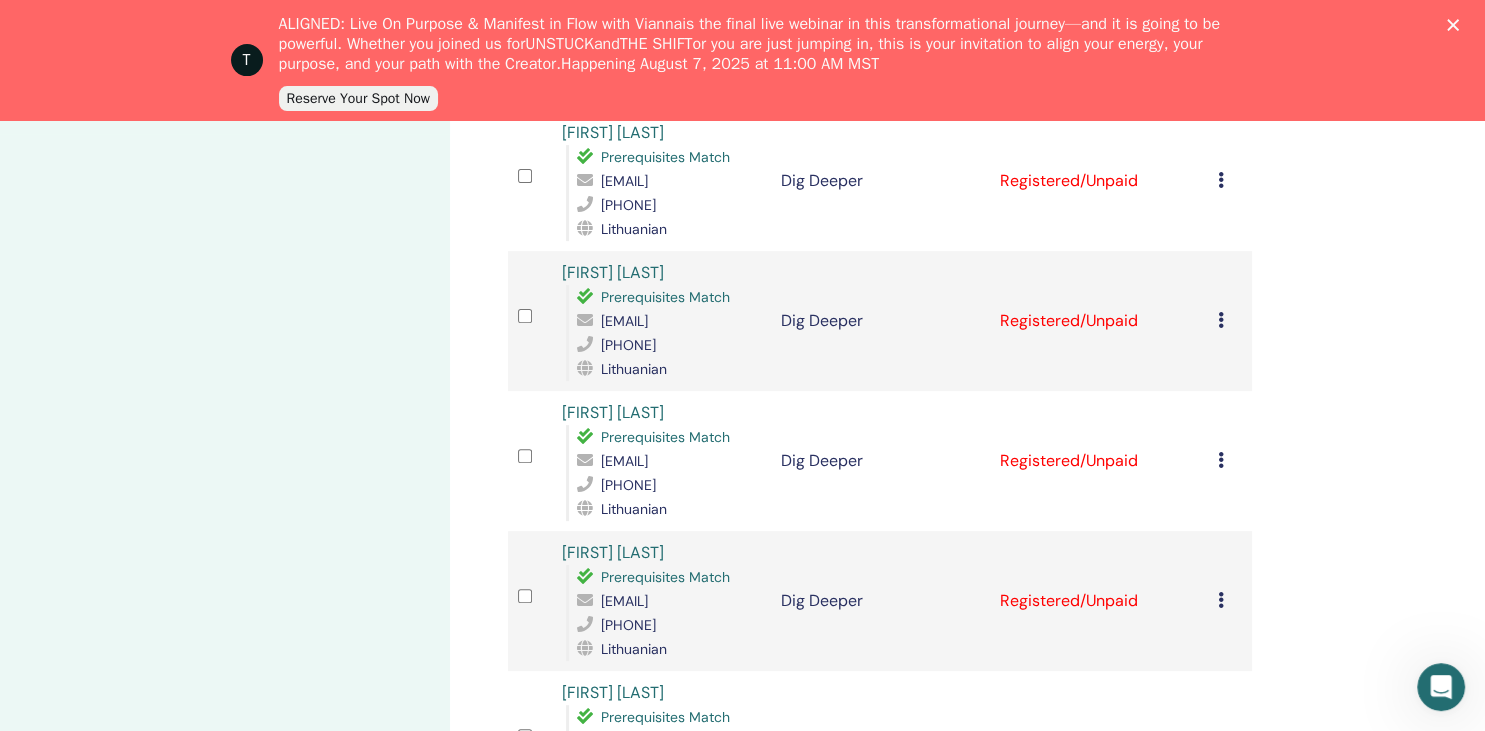 scroll, scrollTop: 633, scrollLeft: 0, axis: vertical 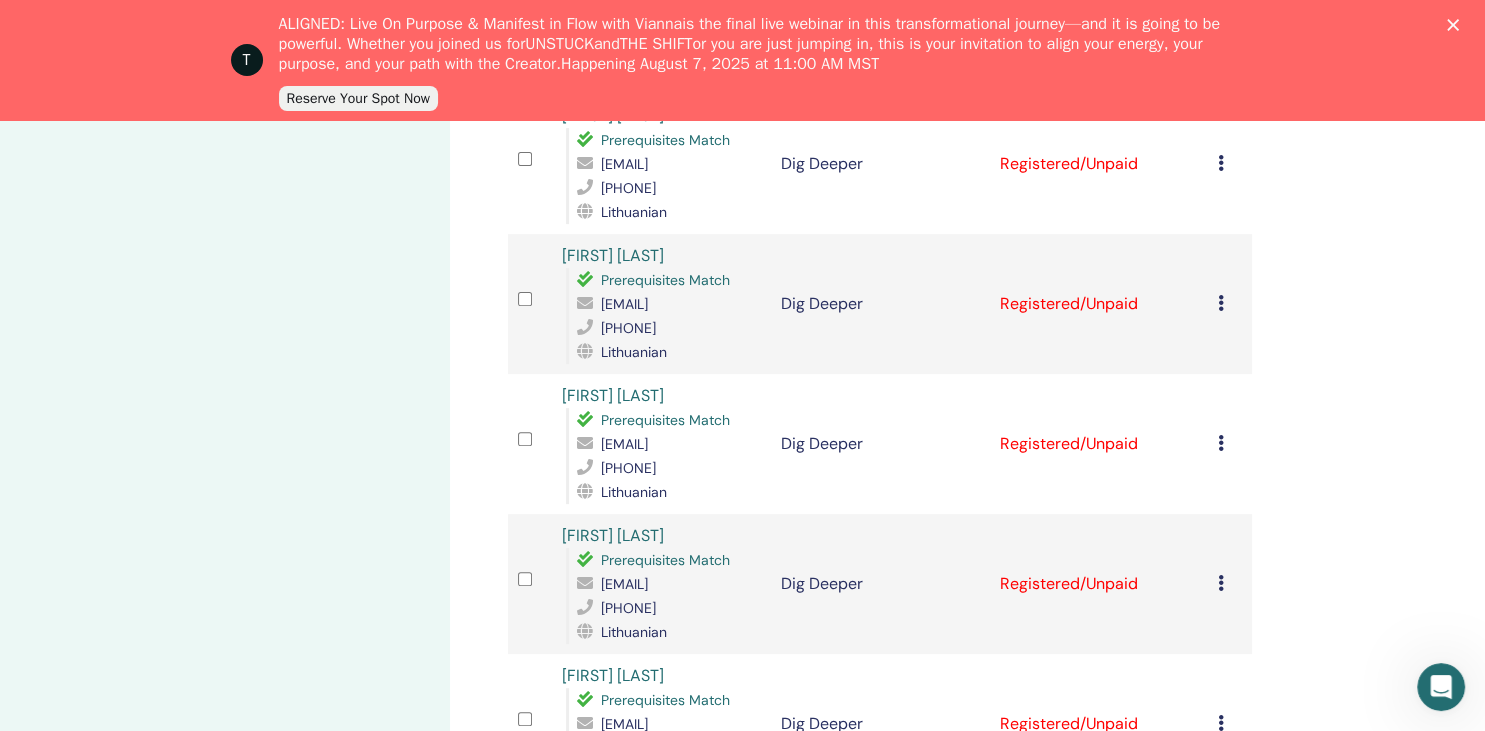click on "Cancel Registration Do not auto-certify Mark as Paid Mark as Unpaid Mark as Absent Complete and Certify Download Certificate" at bounding box center [1230, 304] 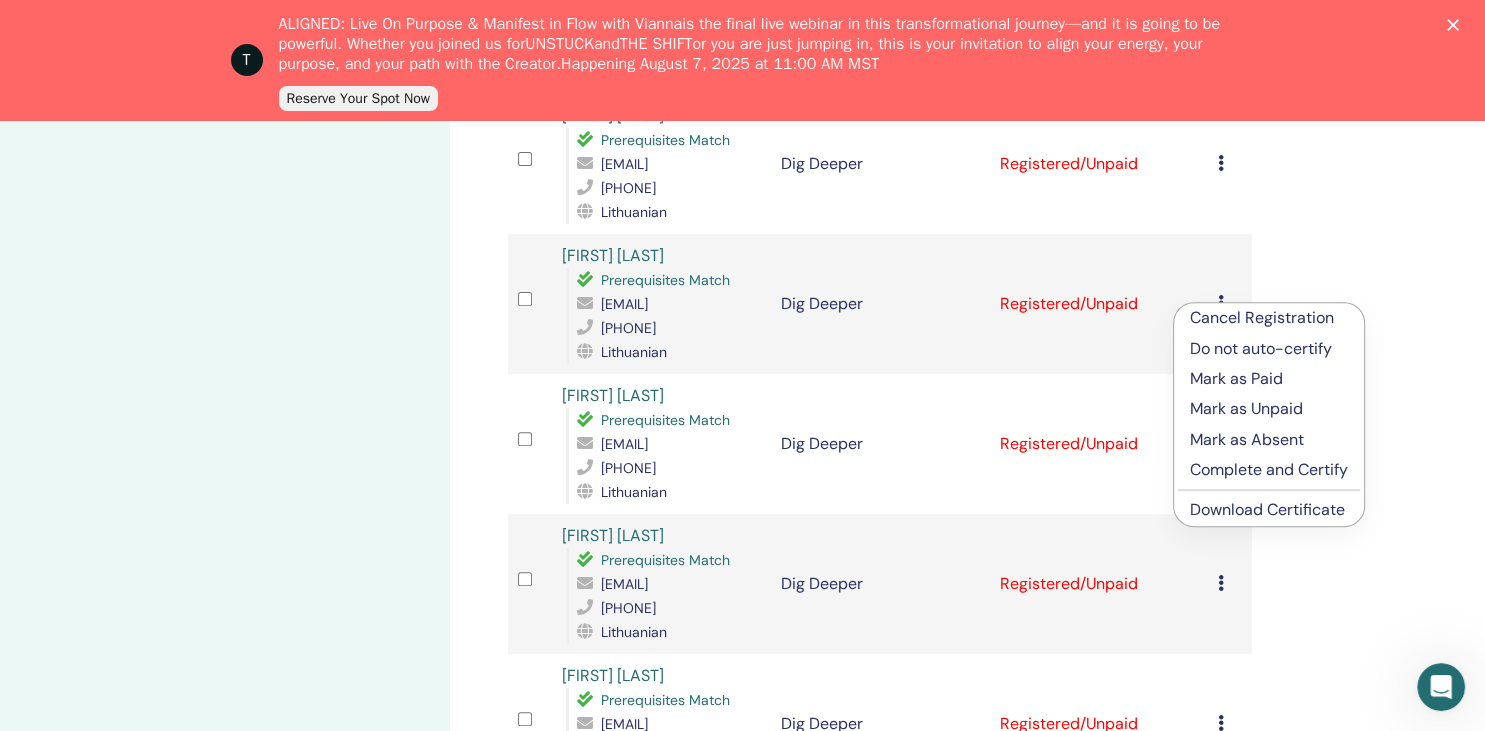 click on "Download Certificate" at bounding box center [1267, 509] 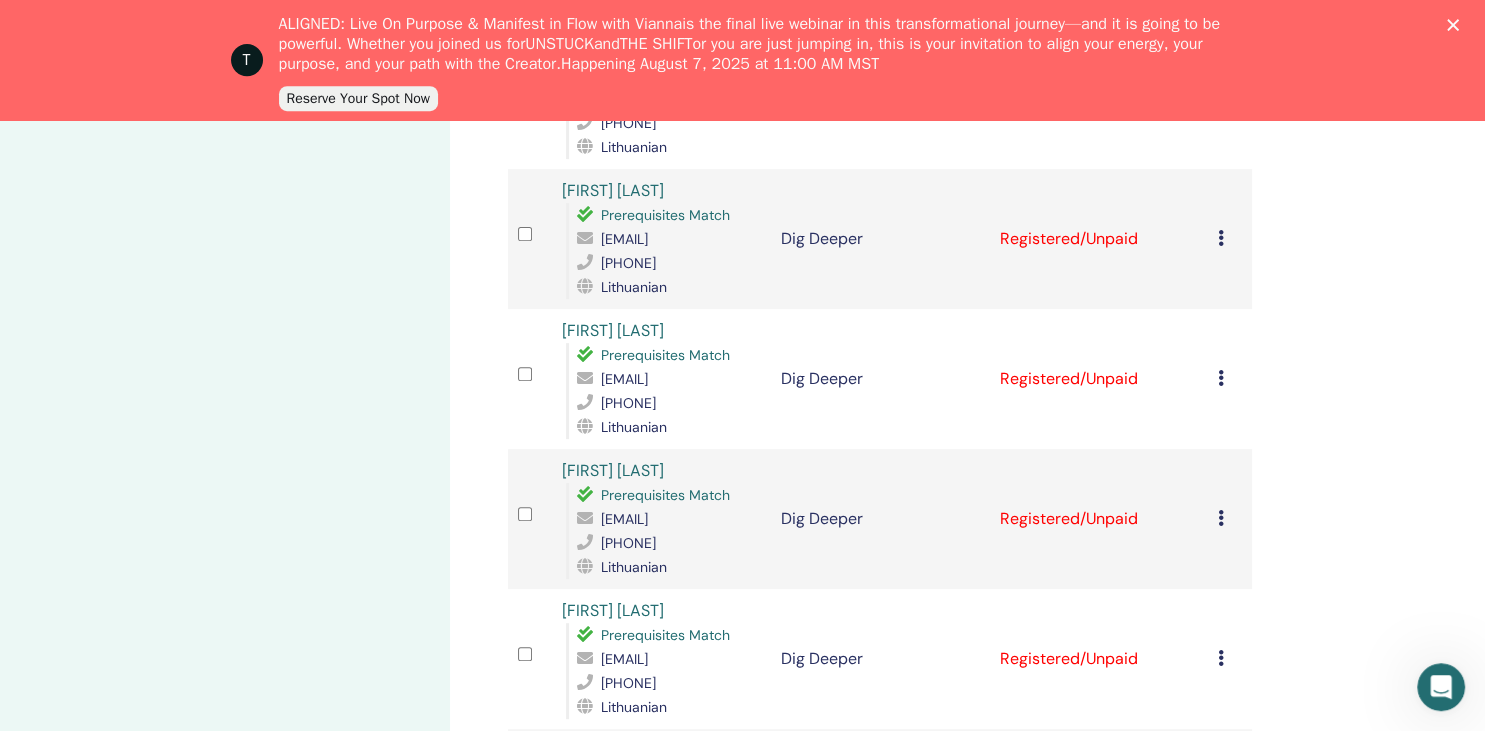 scroll, scrollTop: 739, scrollLeft: 0, axis: vertical 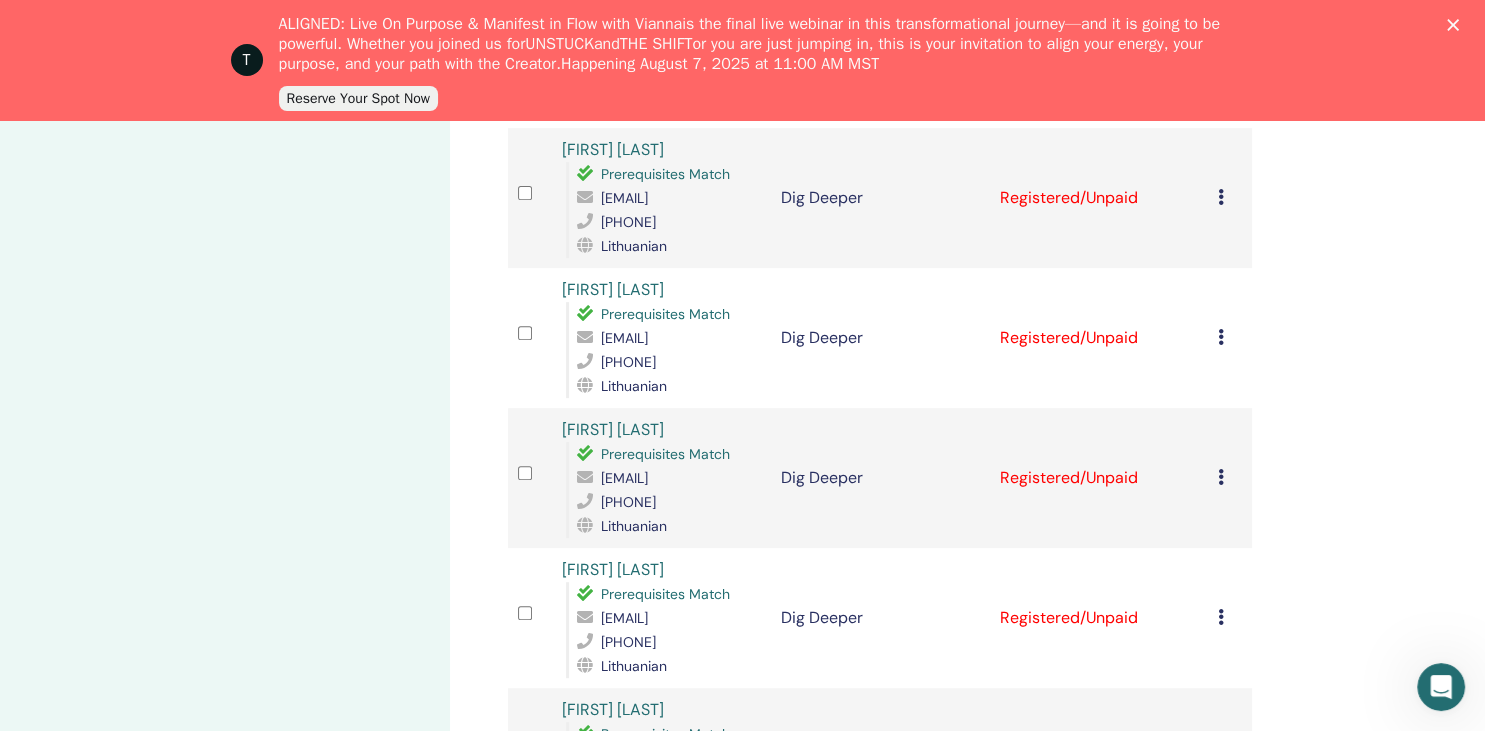click on "Cancel Registration Do not auto-certify Mark as Paid Mark as Unpaid Mark as Absent Complete and Certify Download Certificate" at bounding box center [1230, 338] 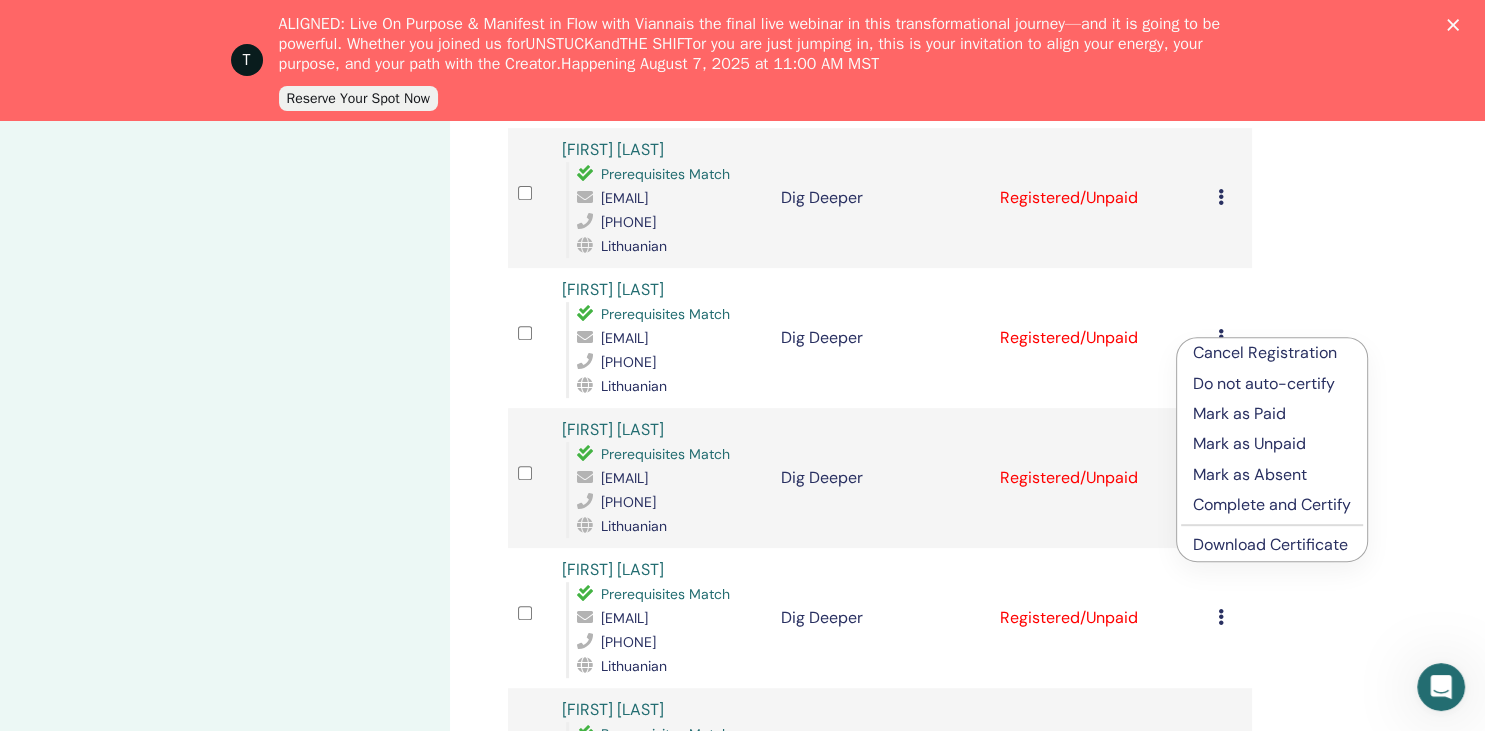 click on "Download Certificate" at bounding box center (1270, 544) 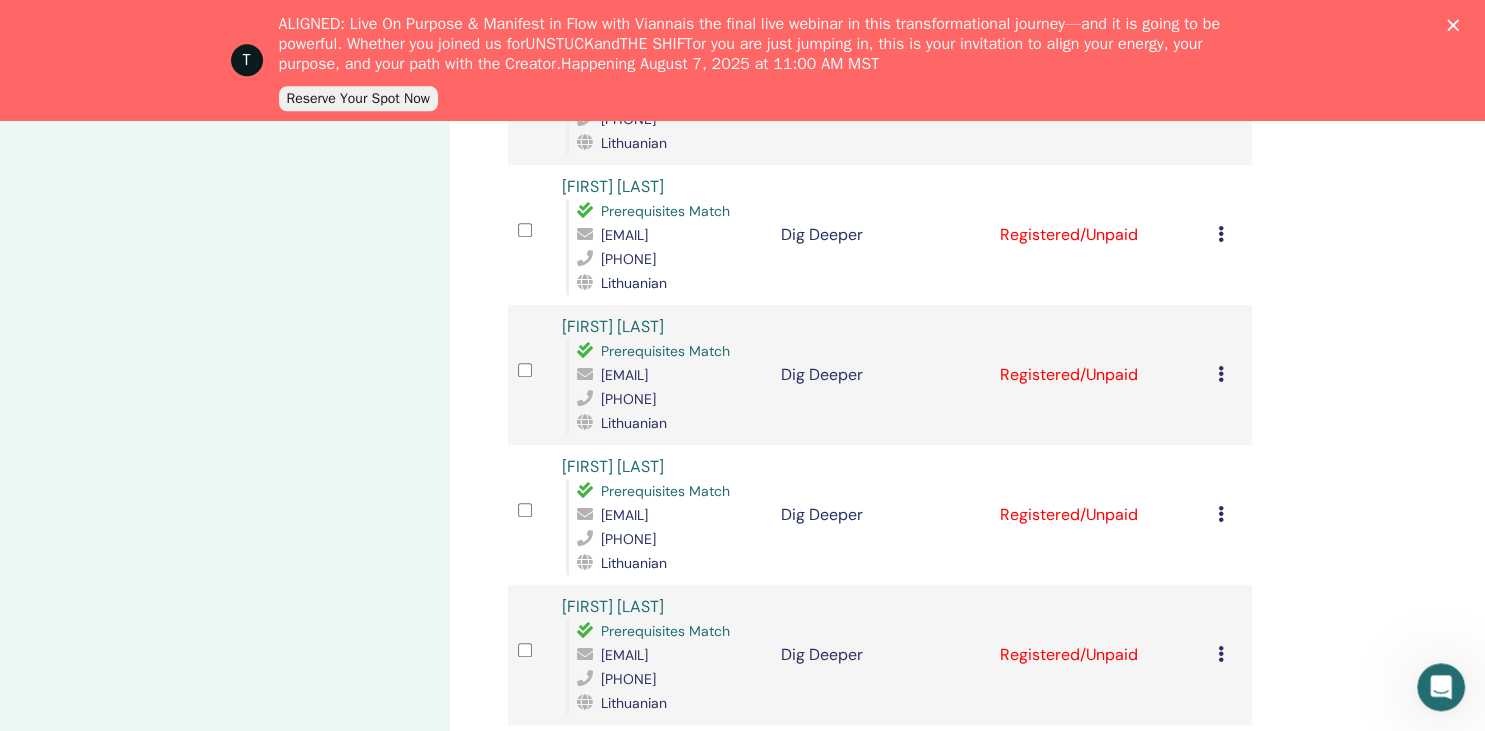 scroll, scrollTop: 950, scrollLeft: 0, axis: vertical 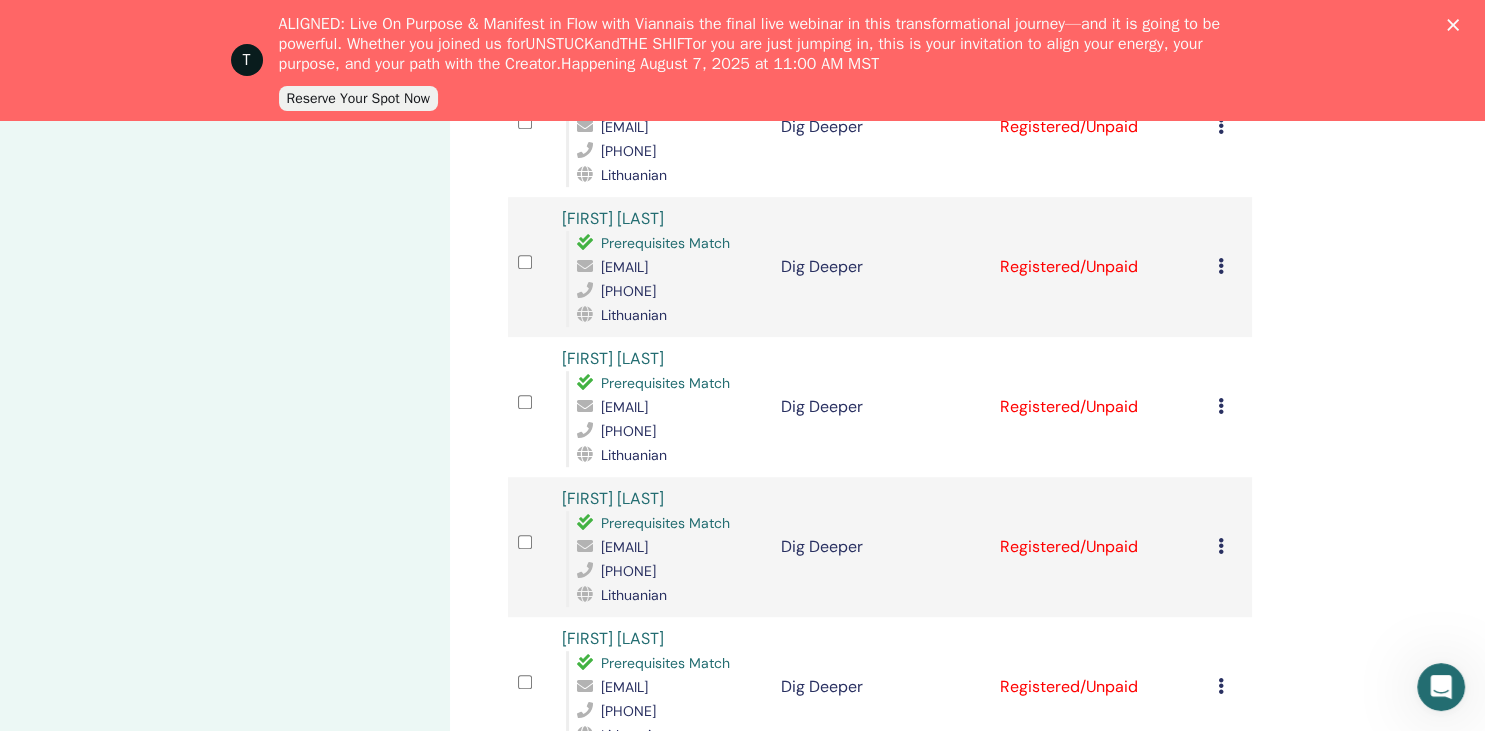 click at bounding box center (1221, 266) 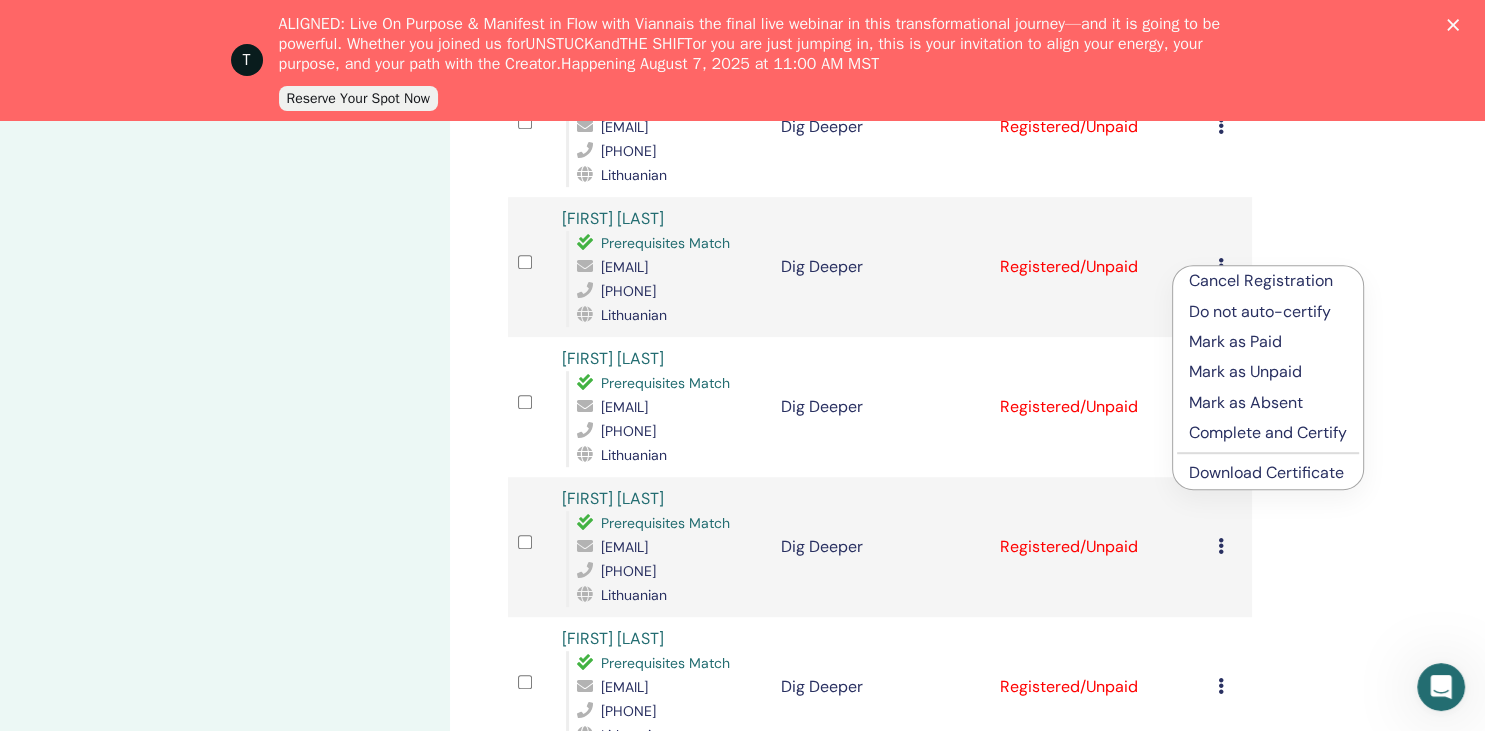 click on "Download Certificate" at bounding box center (1266, 472) 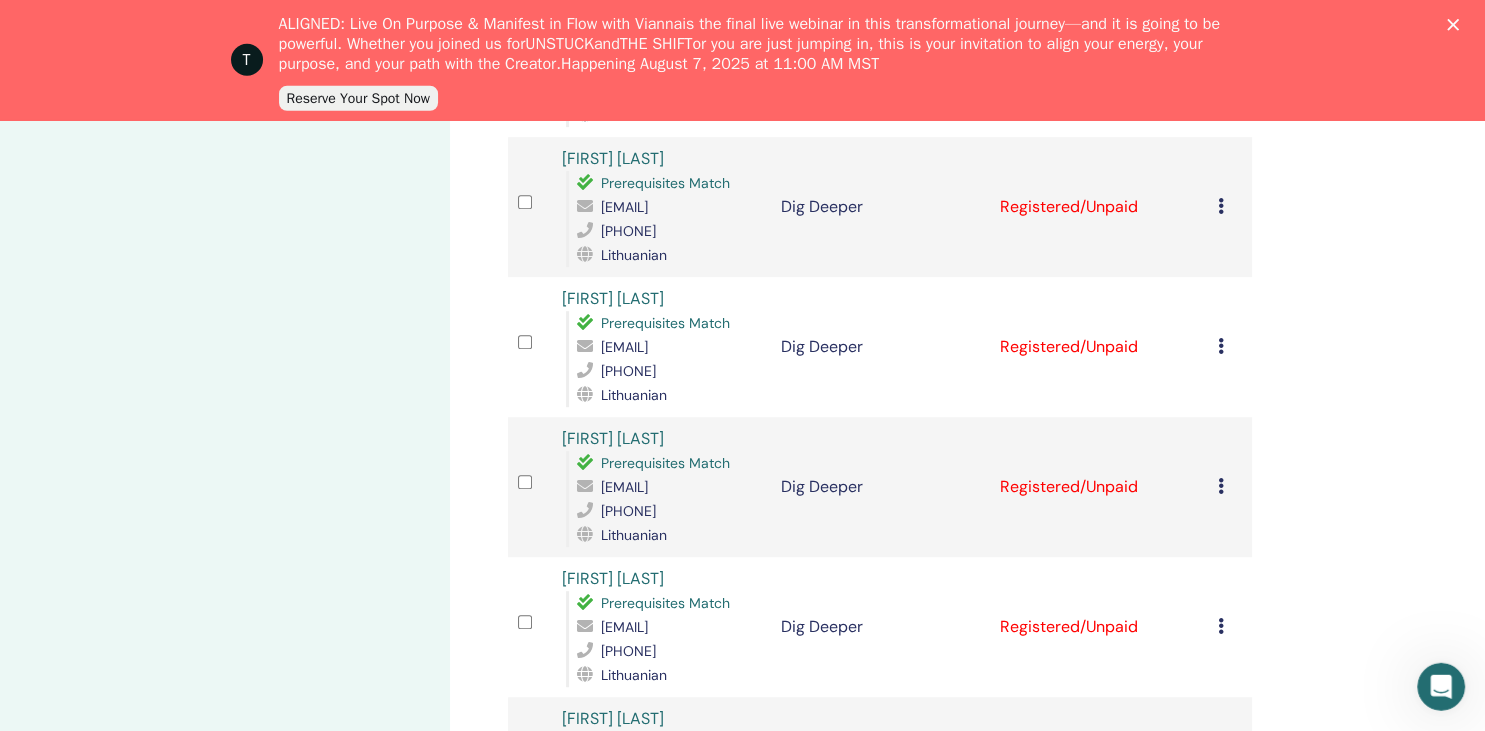 scroll, scrollTop: 1056, scrollLeft: 0, axis: vertical 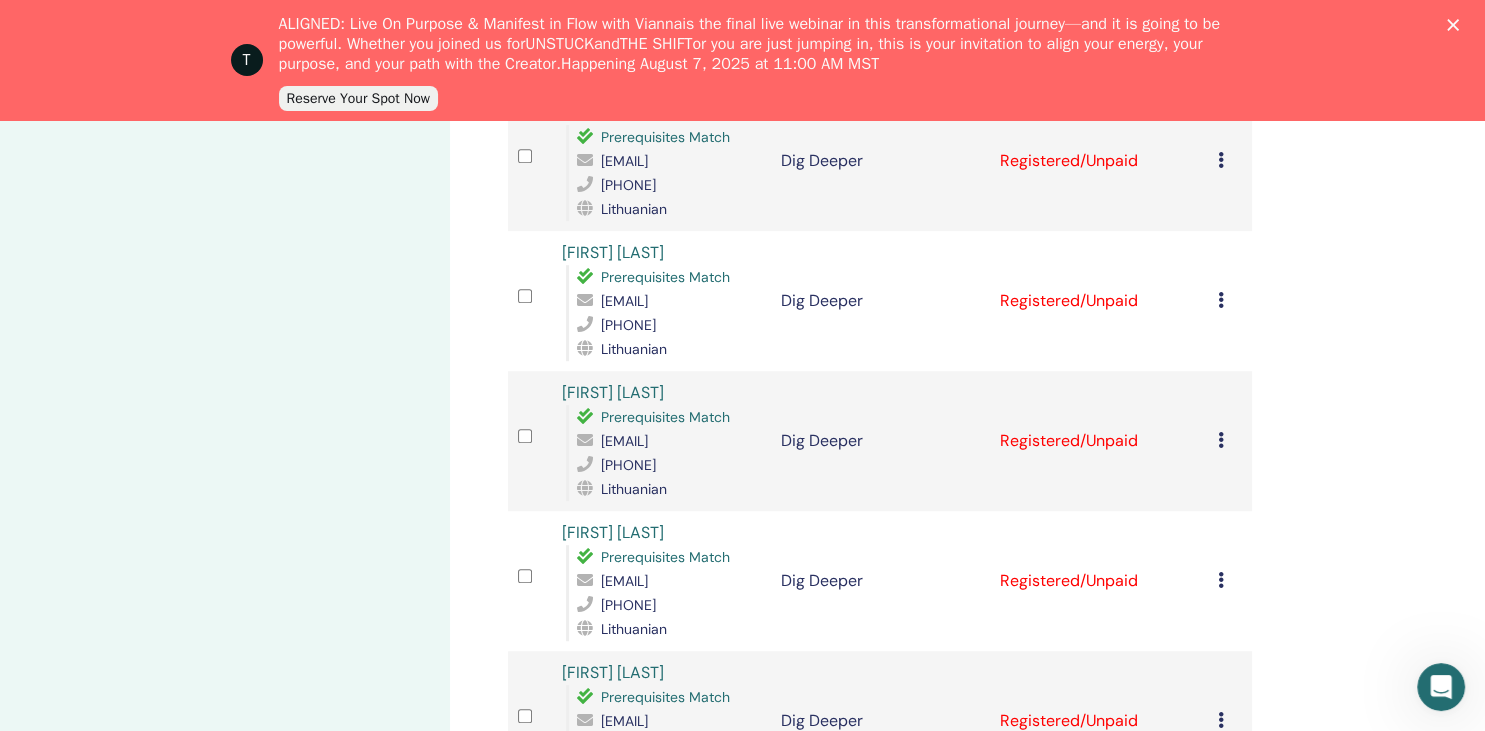 click at bounding box center (1221, 300) 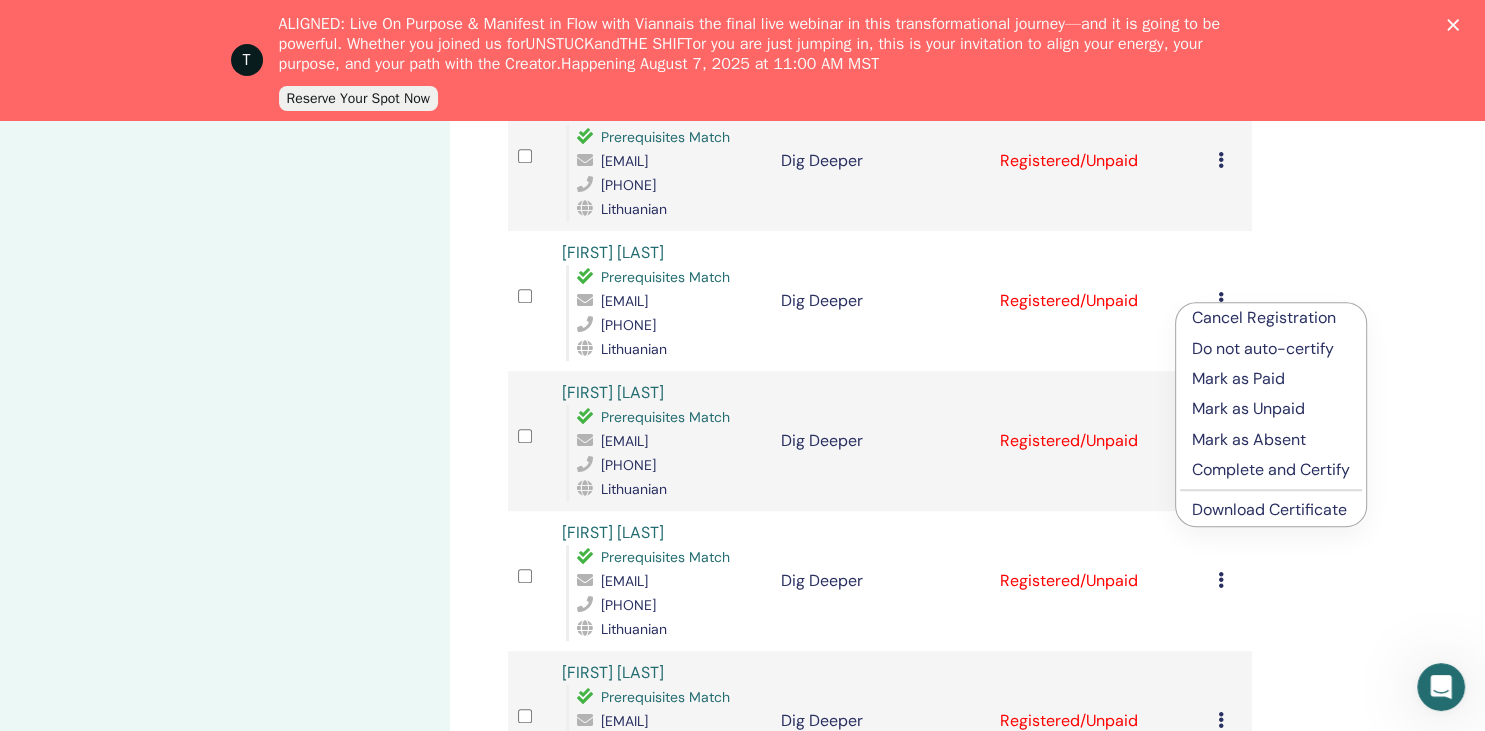 click on "Download Certificate" at bounding box center [1269, 509] 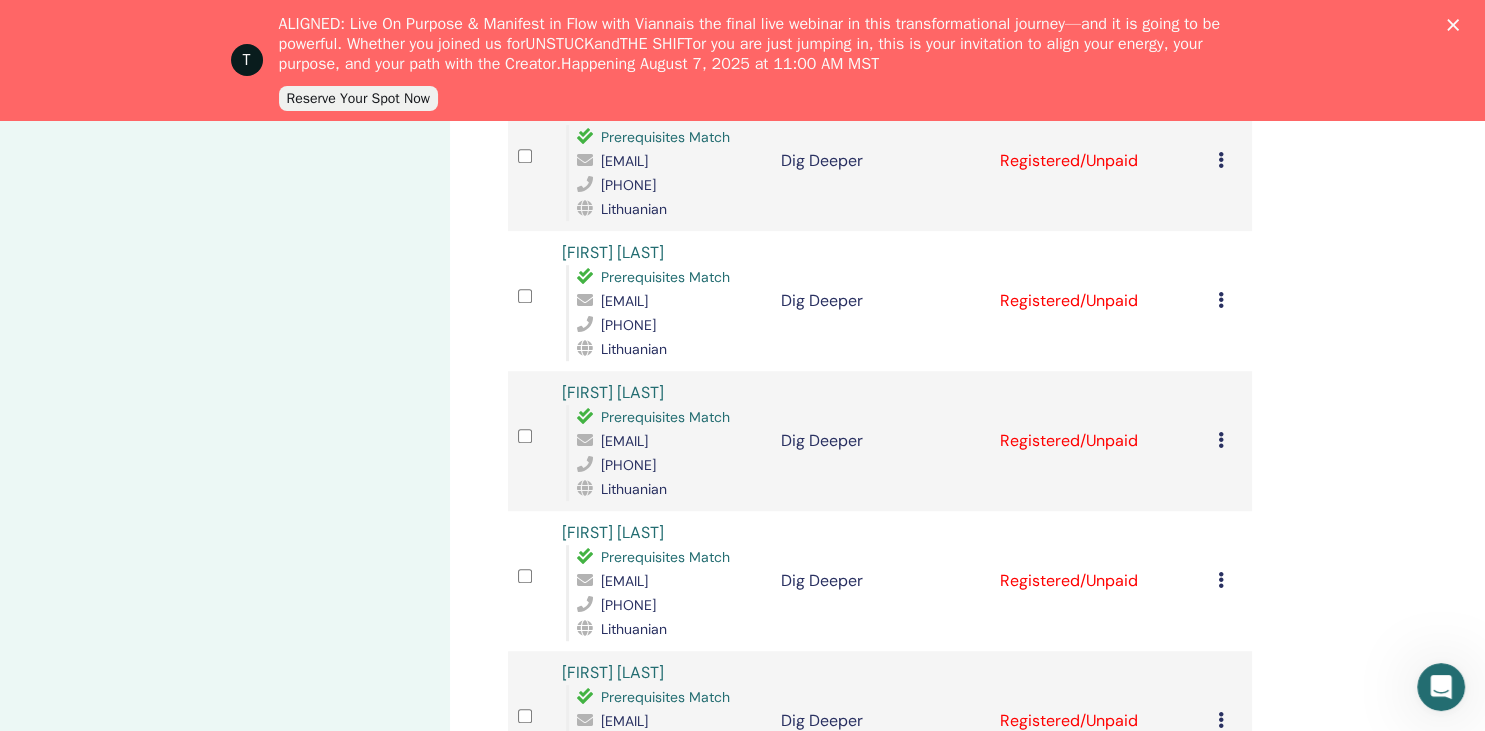 scroll, scrollTop: 1161, scrollLeft: 0, axis: vertical 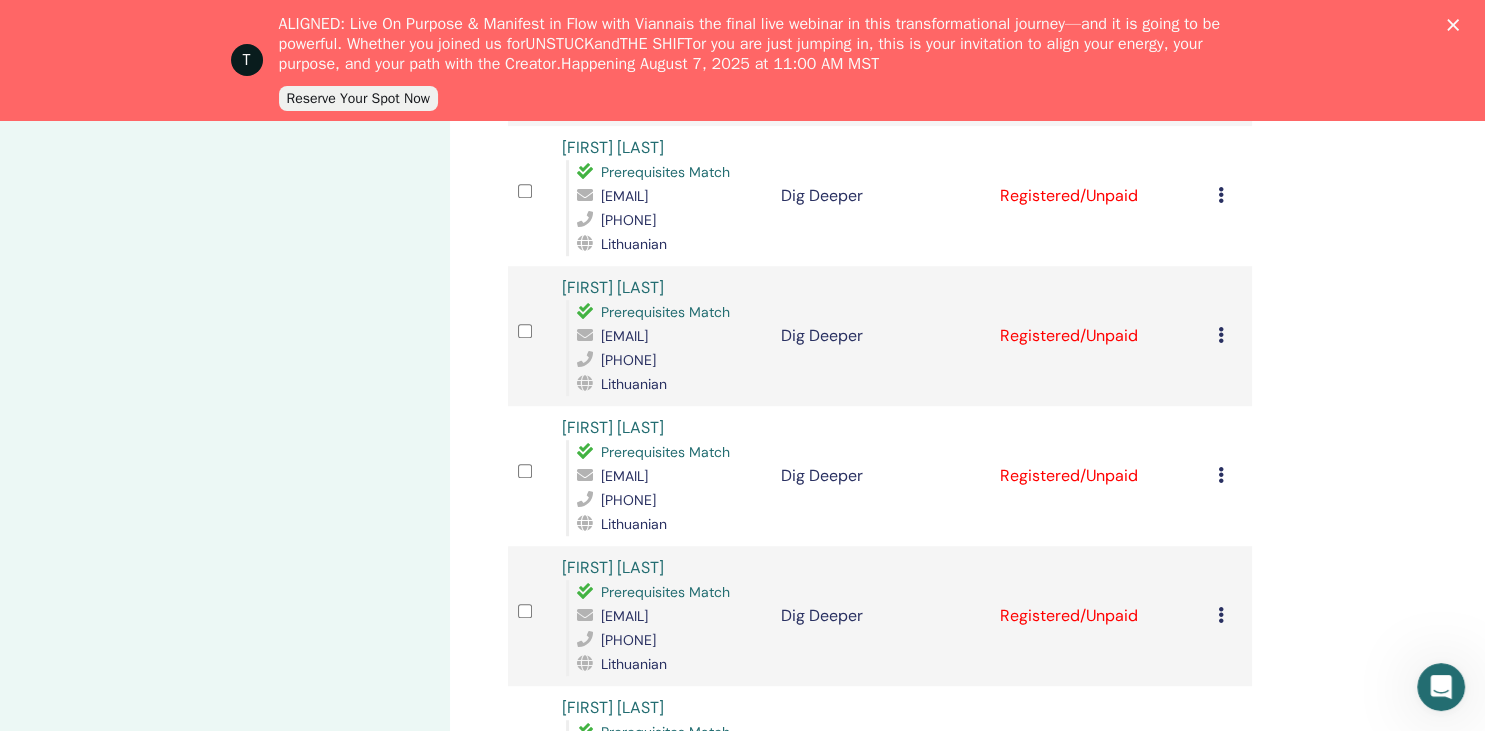 click at bounding box center (1221, 335) 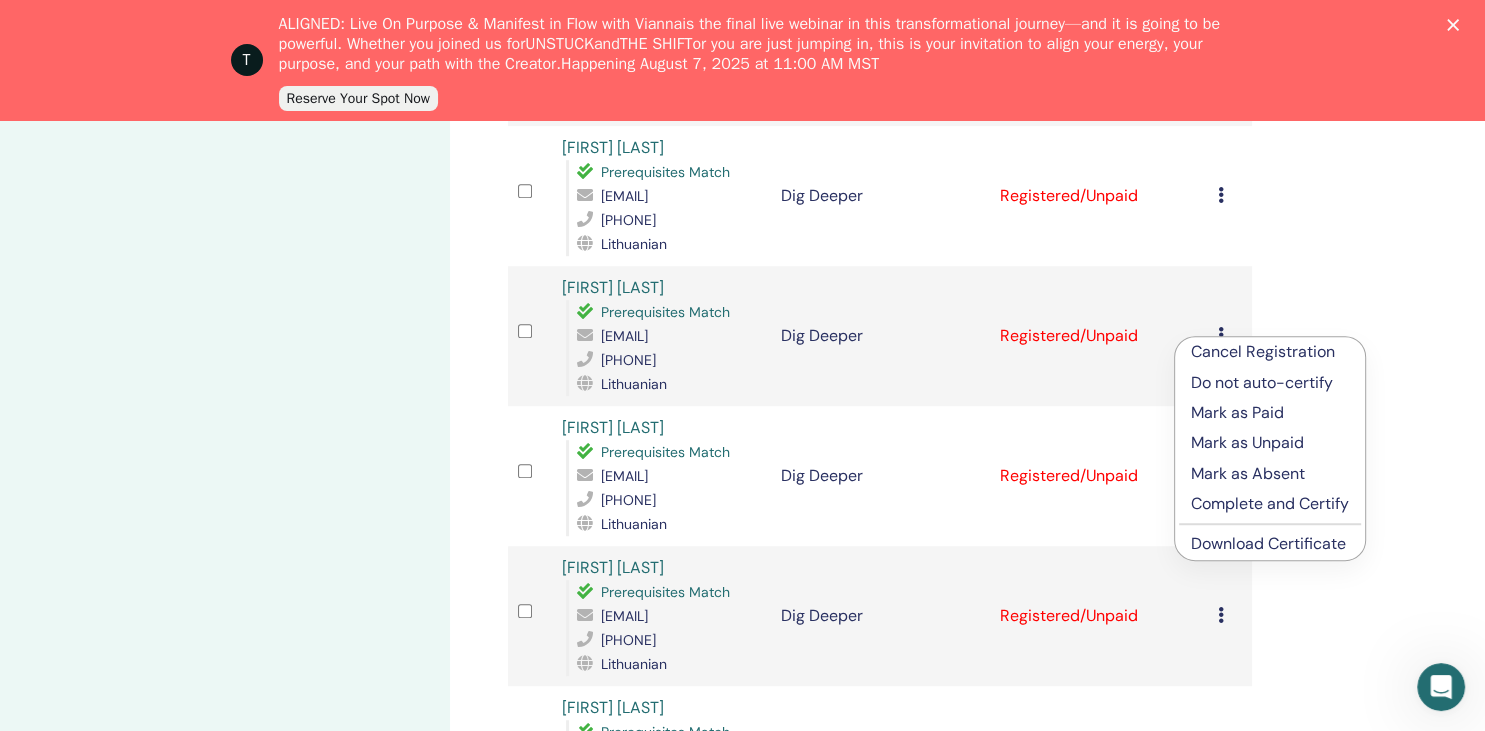 click on "Download Certificate" at bounding box center (1268, 543) 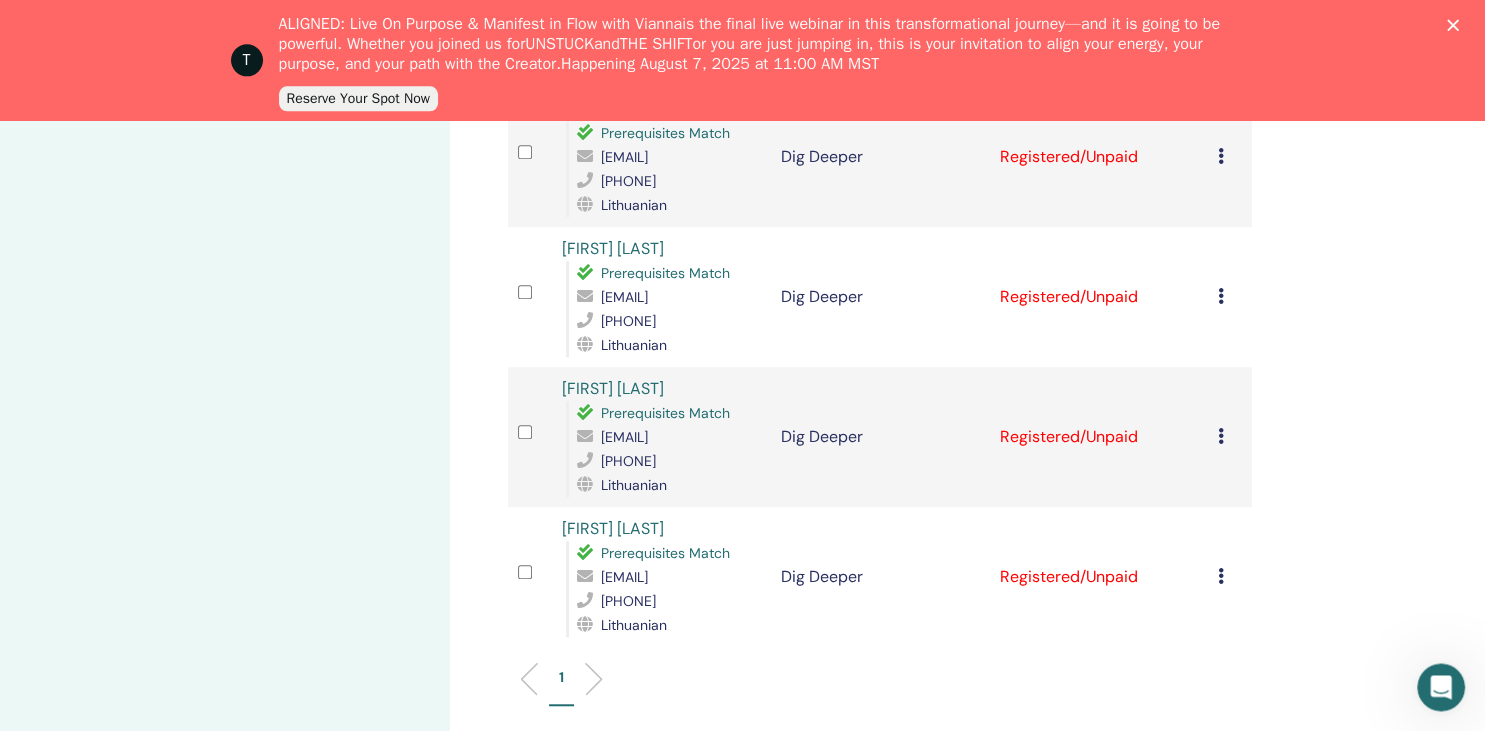 scroll, scrollTop: 1372, scrollLeft: 0, axis: vertical 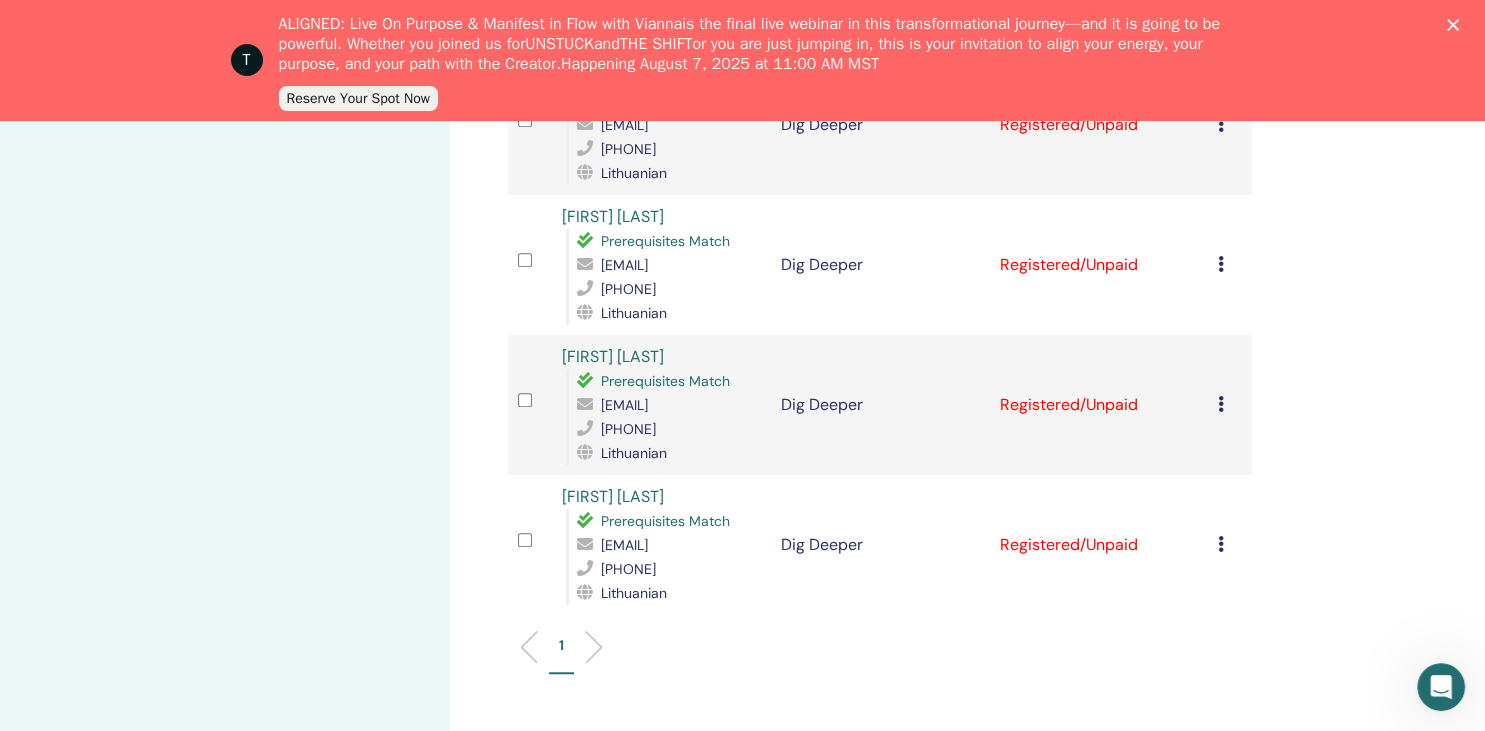 click at bounding box center [1221, 264] 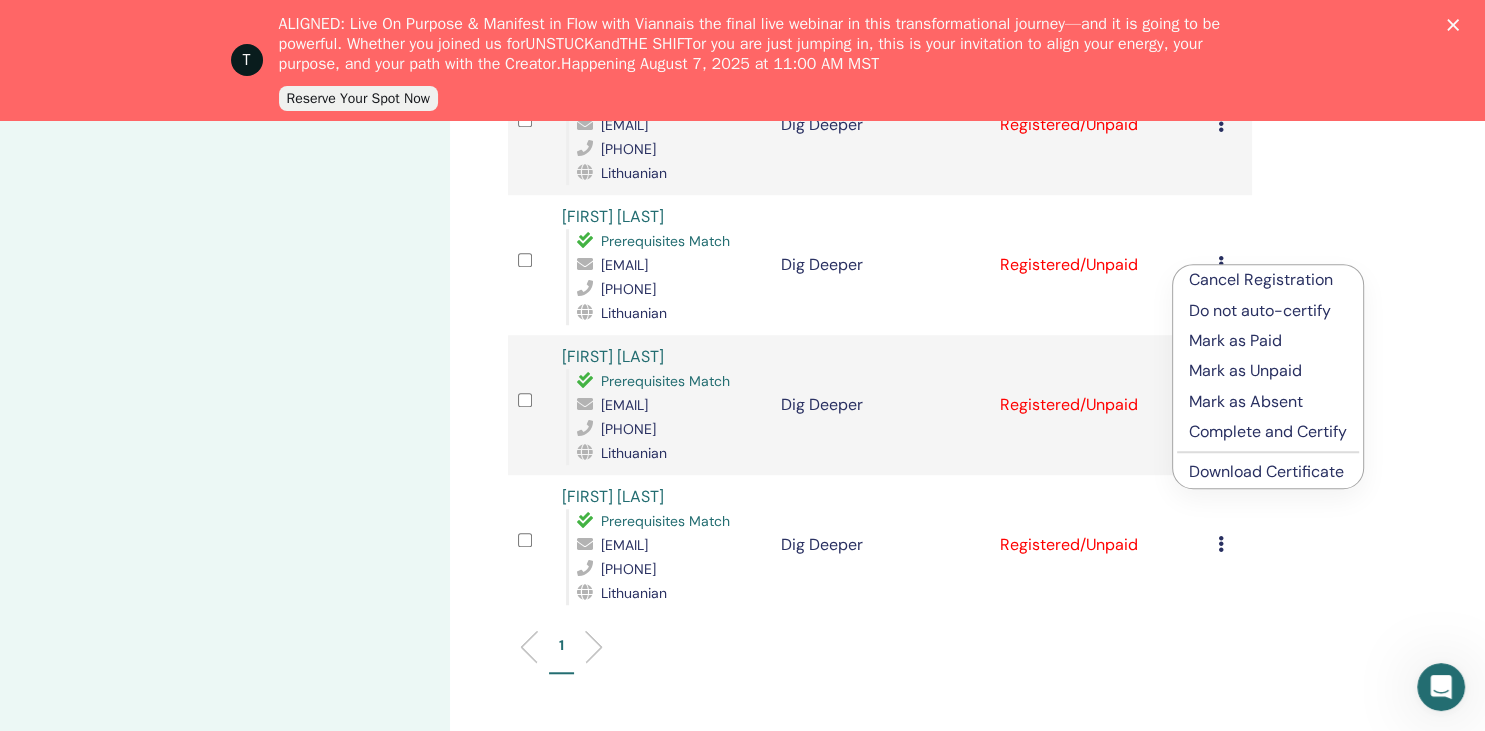 click on "Download Certificate" at bounding box center (1266, 471) 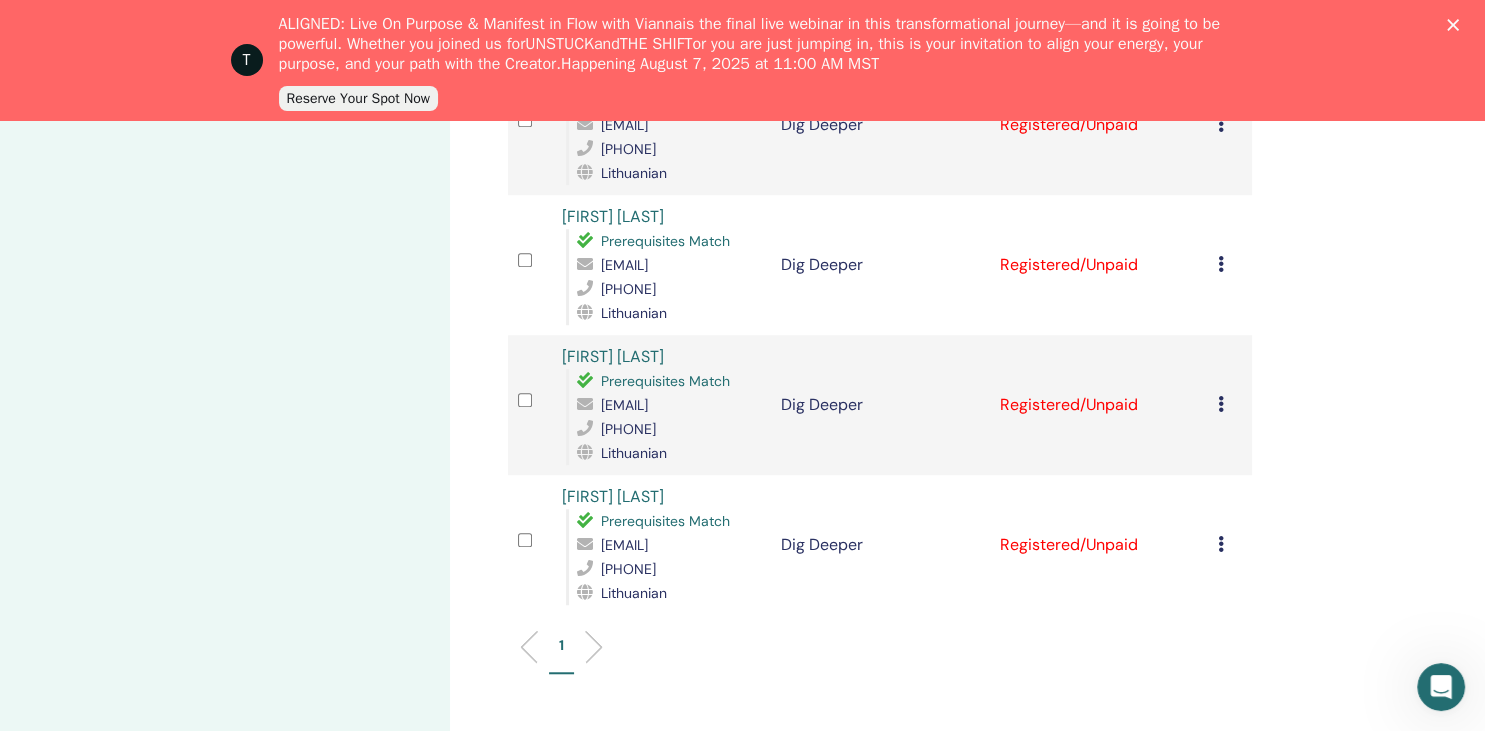 click at bounding box center [1221, 404] 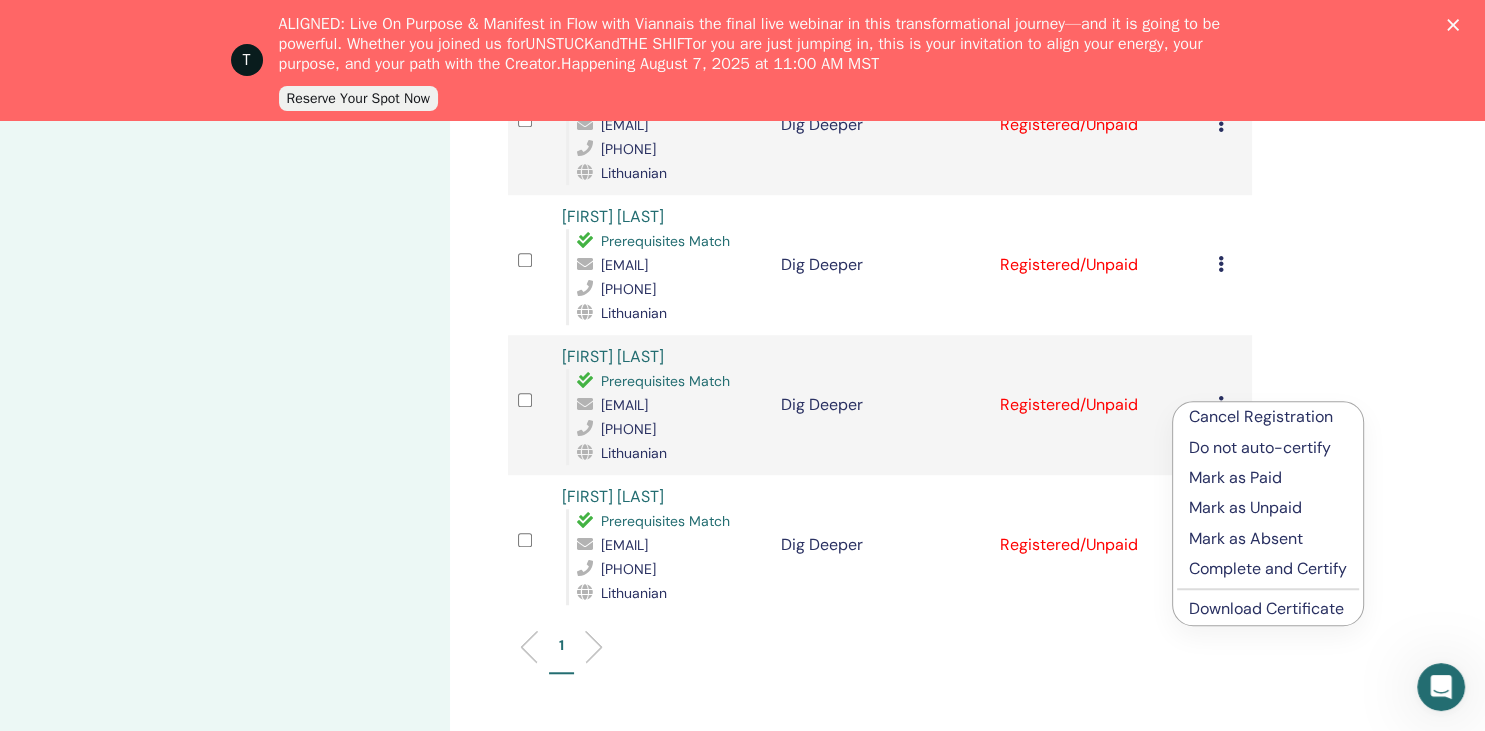 click on "Download Certificate" at bounding box center [1266, 608] 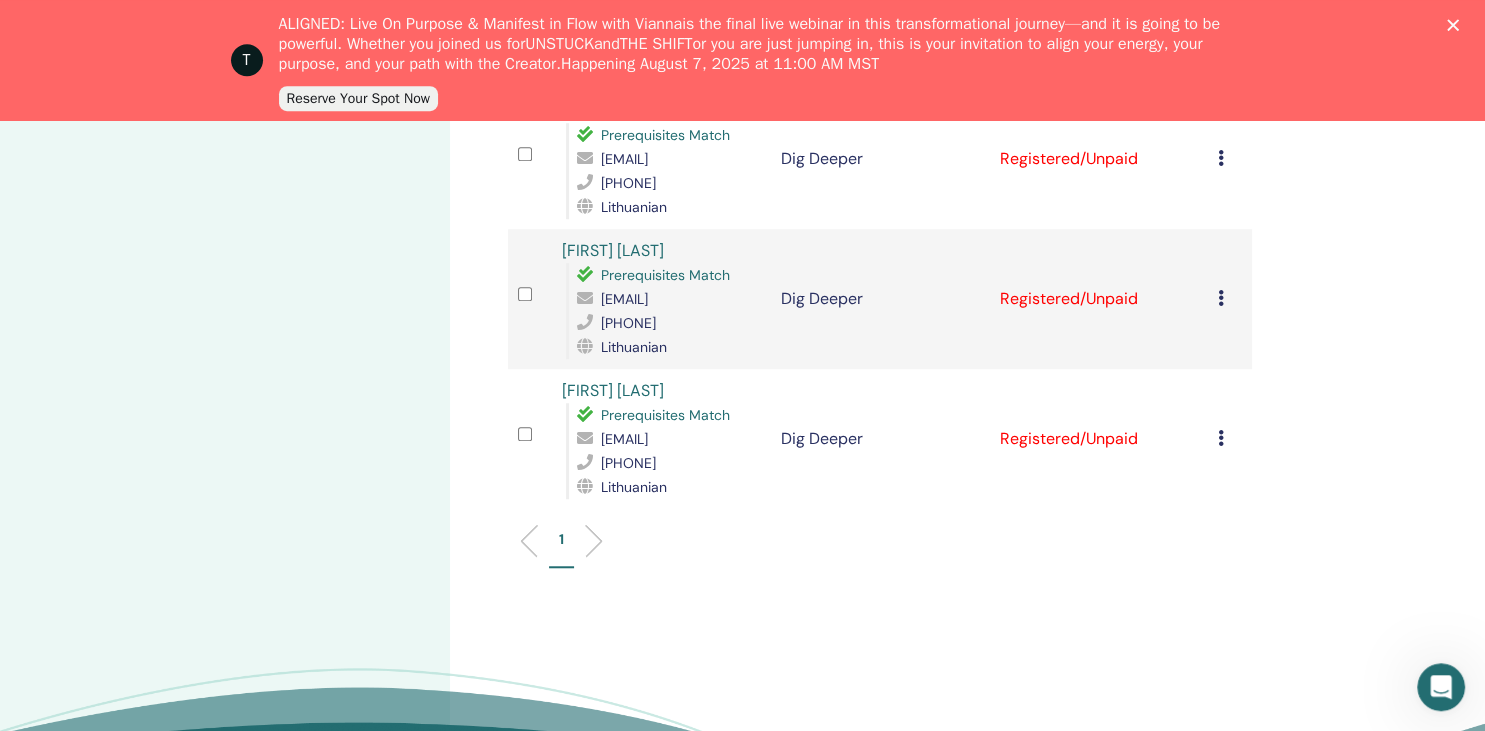 scroll, scrollTop: 1584, scrollLeft: 0, axis: vertical 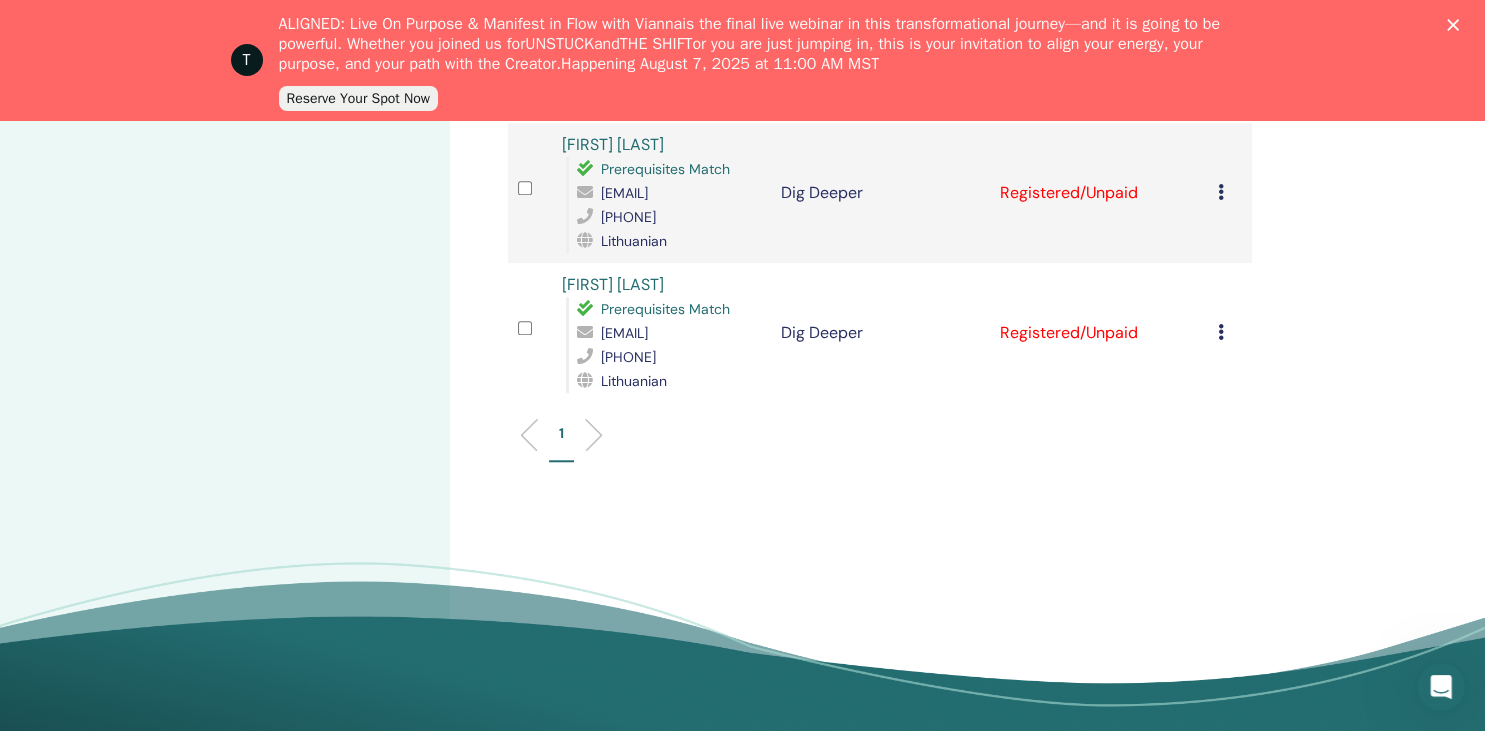click at bounding box center (1221, 332) 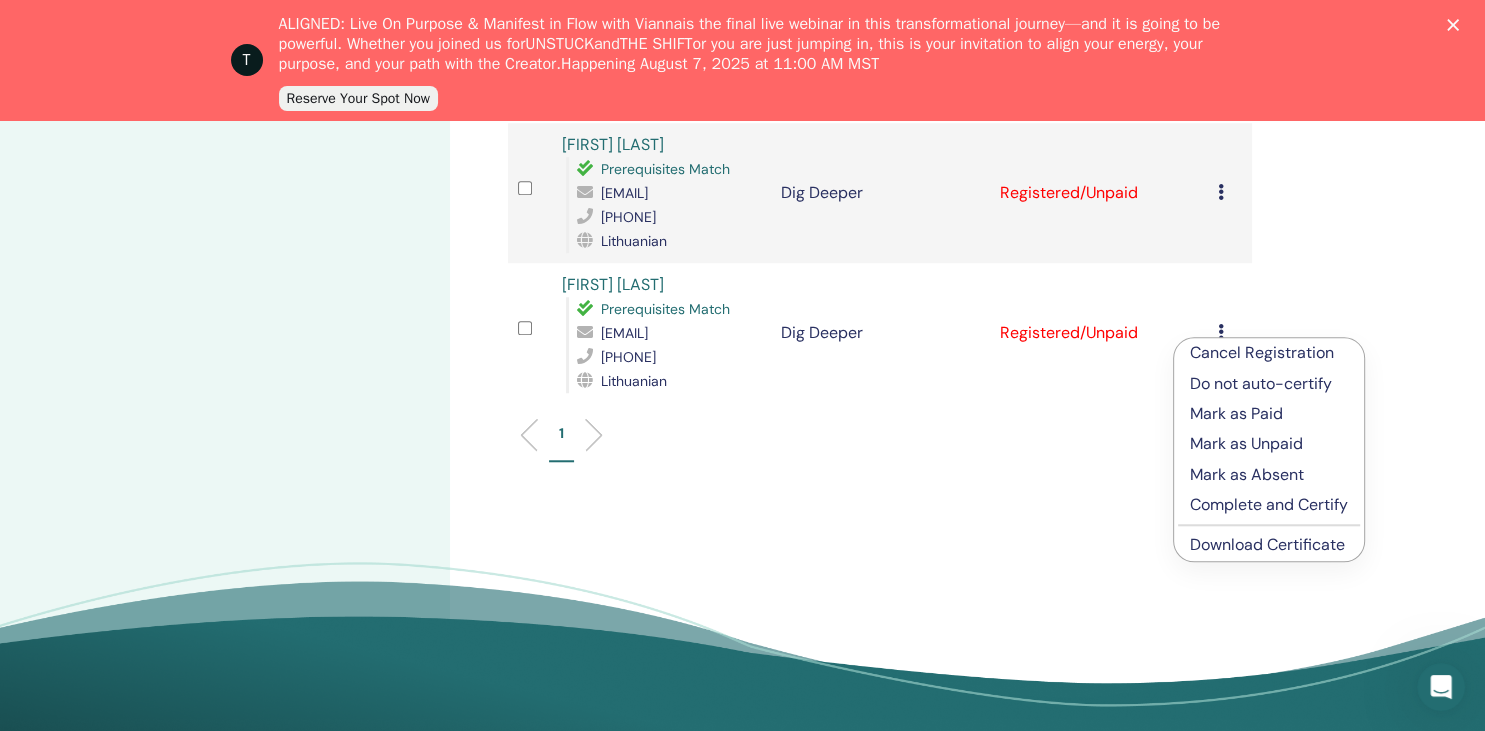 click on "Download Certificate" at bounding box center [1267, 544] 